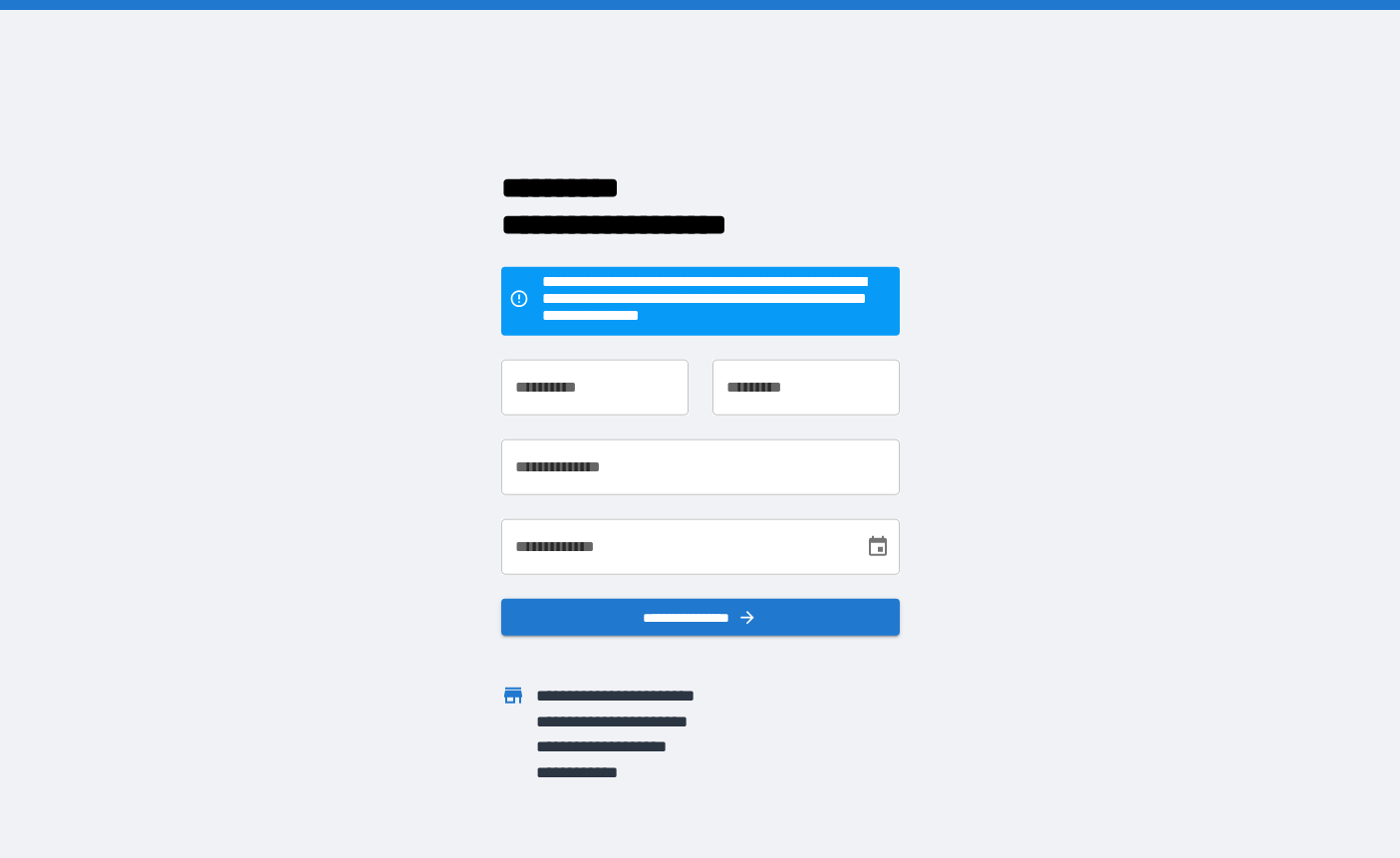 scroll, scrollTop: 0, scrollLeft: 0, axis: both 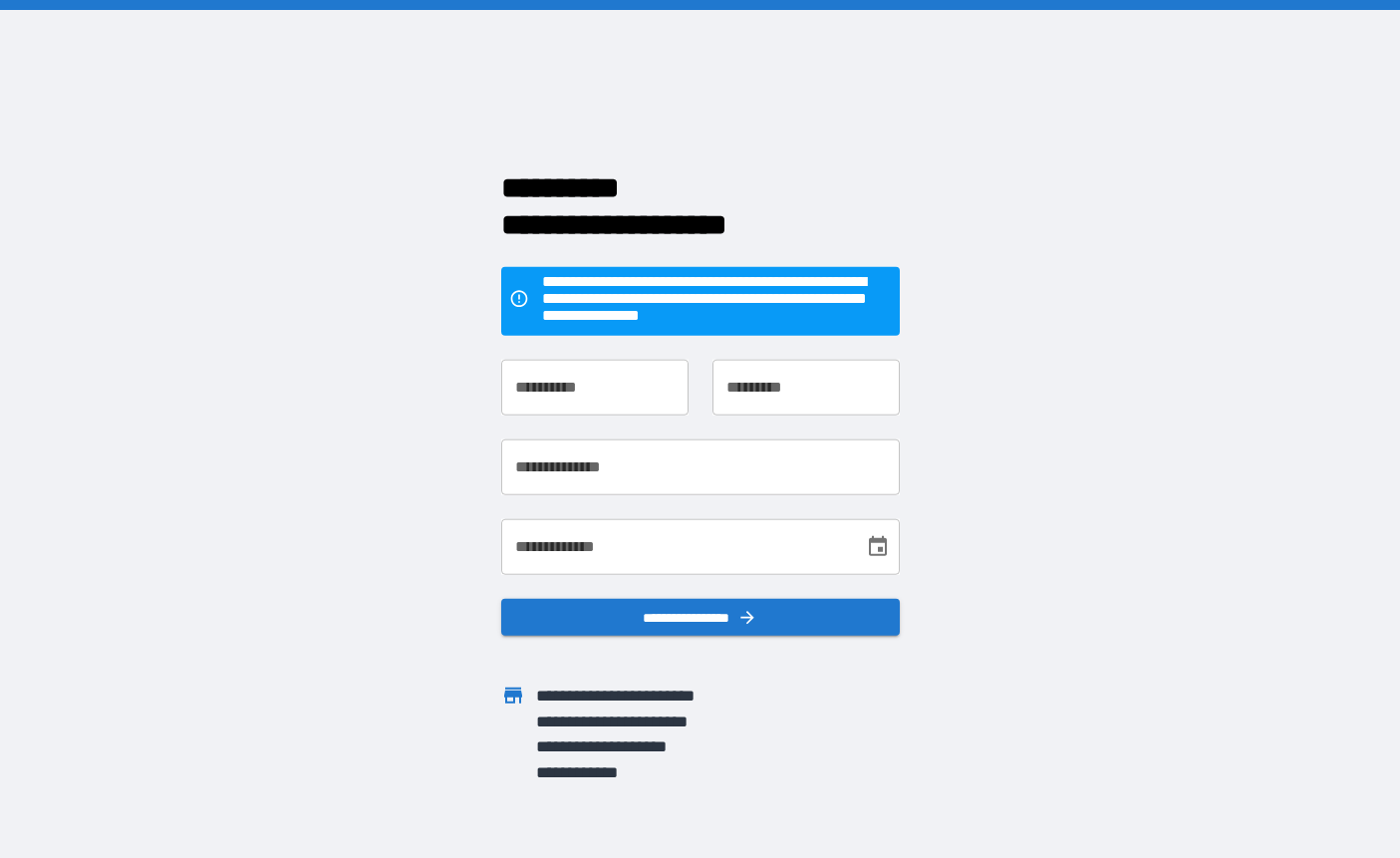 click on "**********" at bounding box center [595, 387] 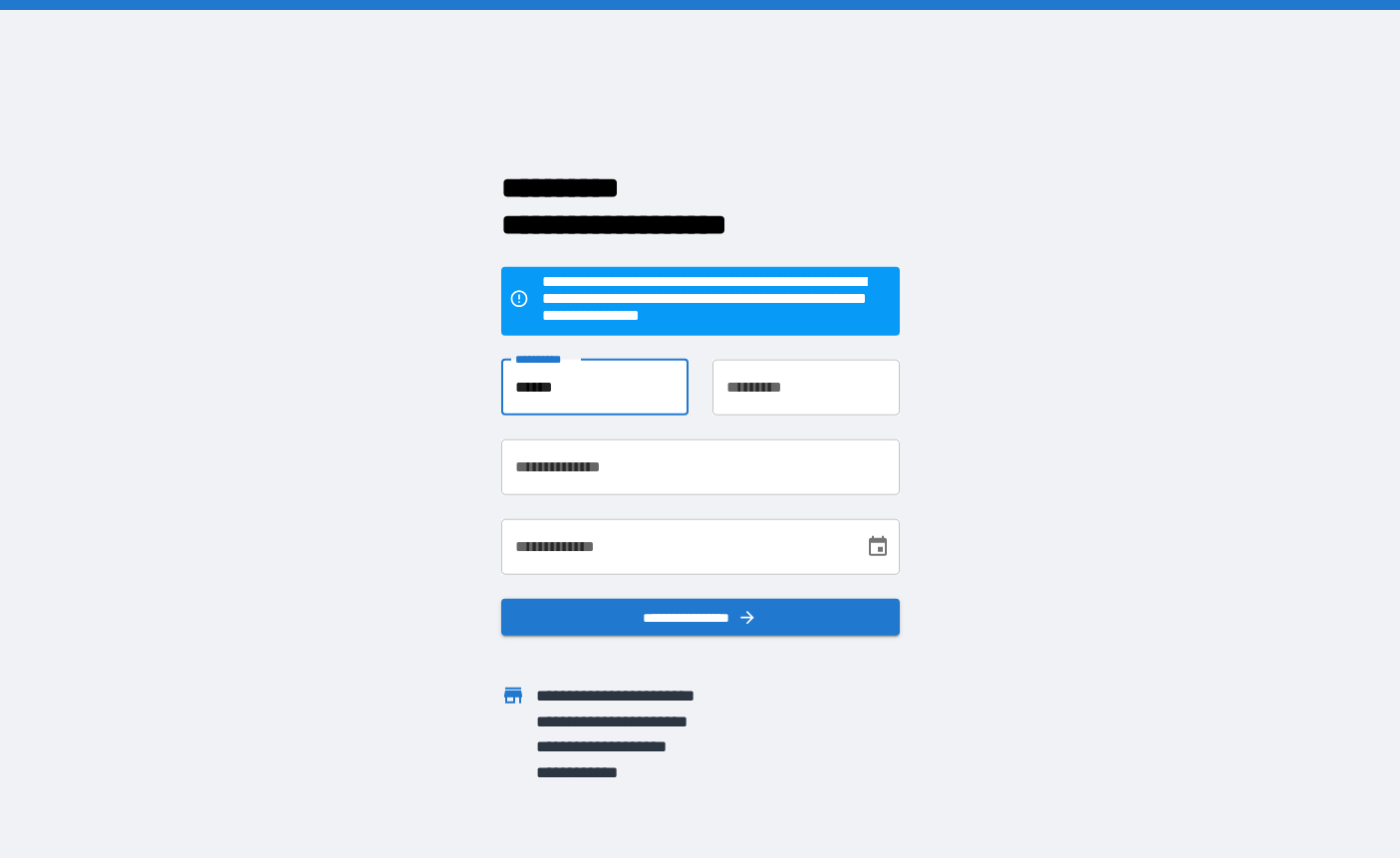 type on "******" 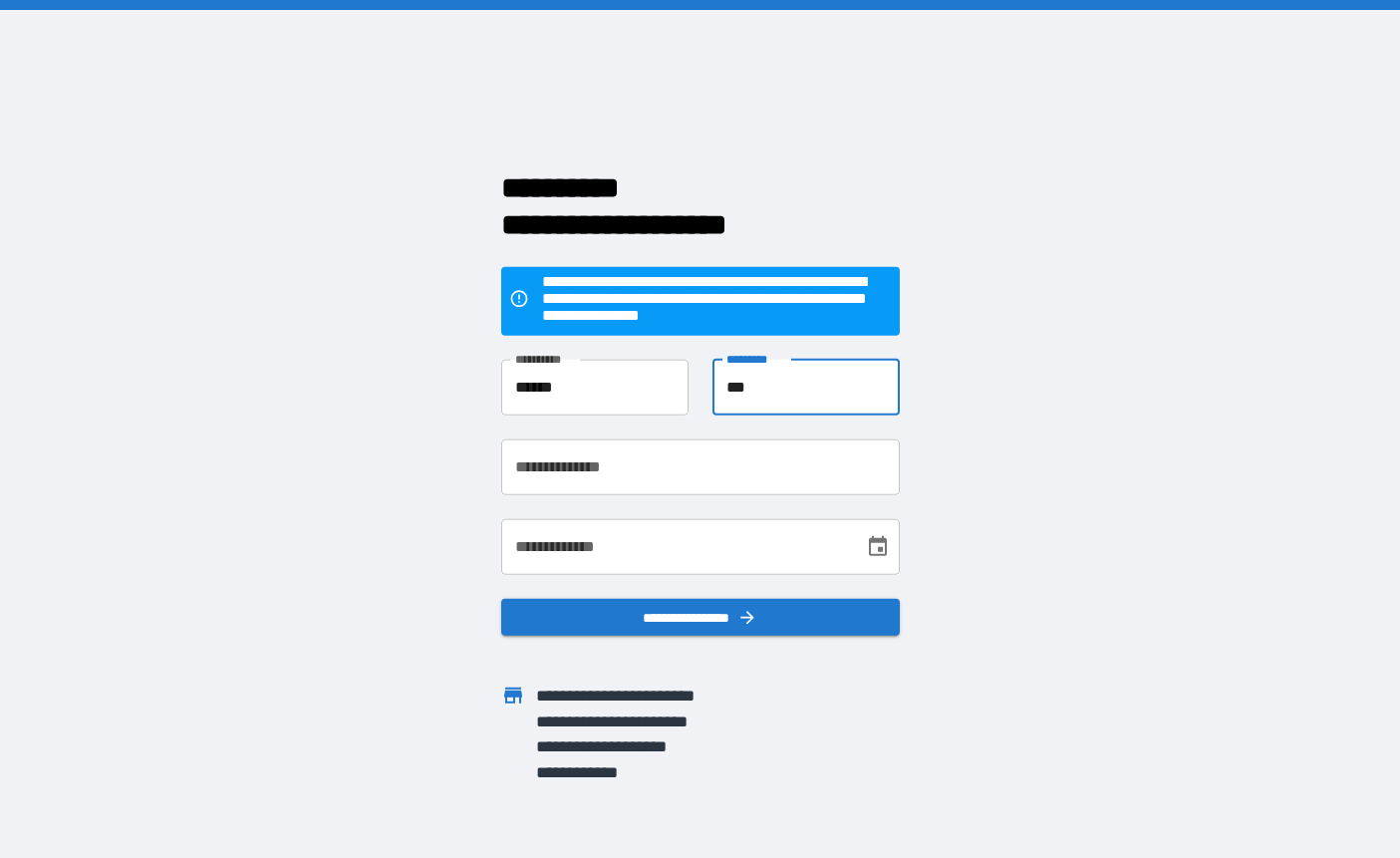type on "***" 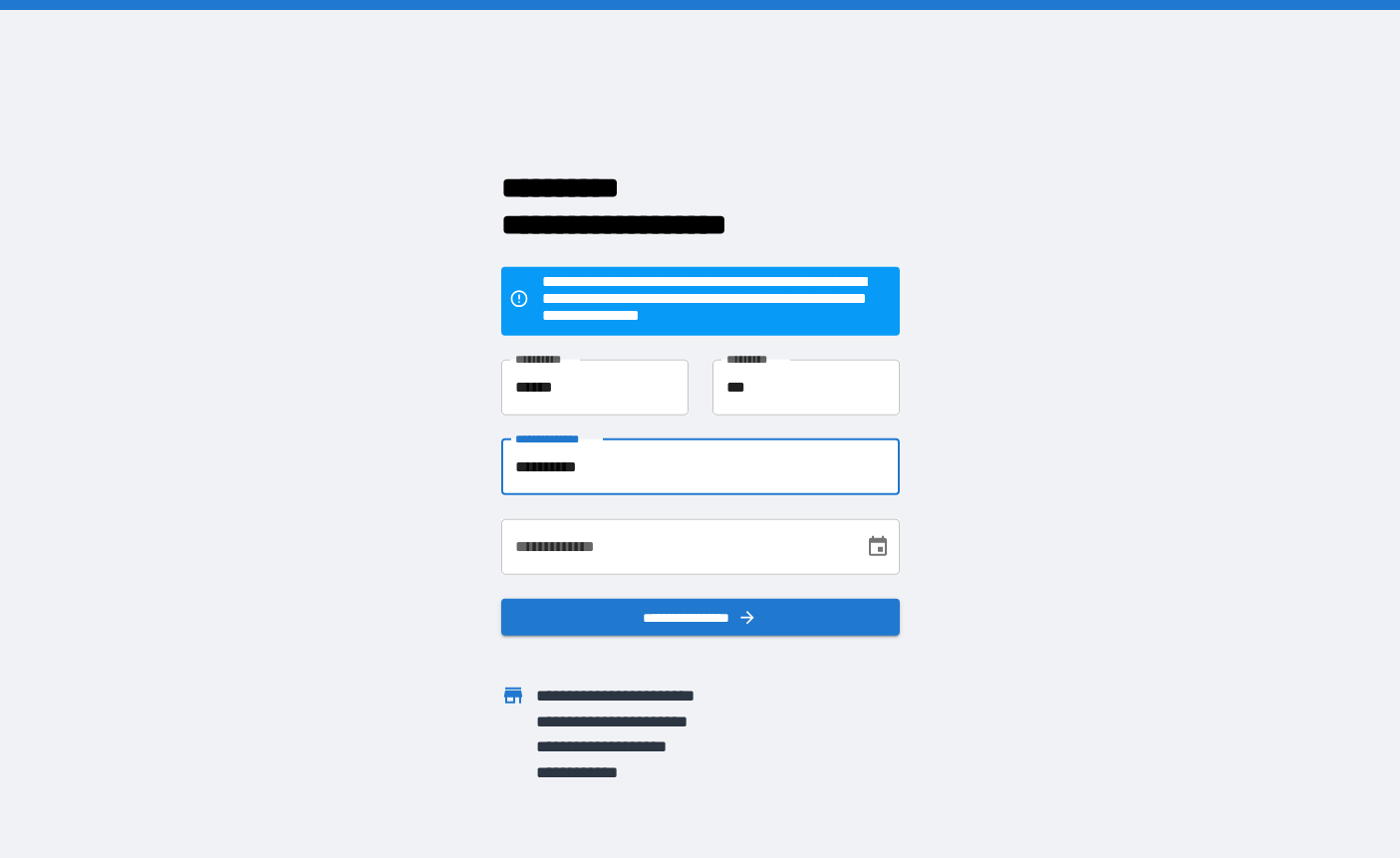 type on "**********" 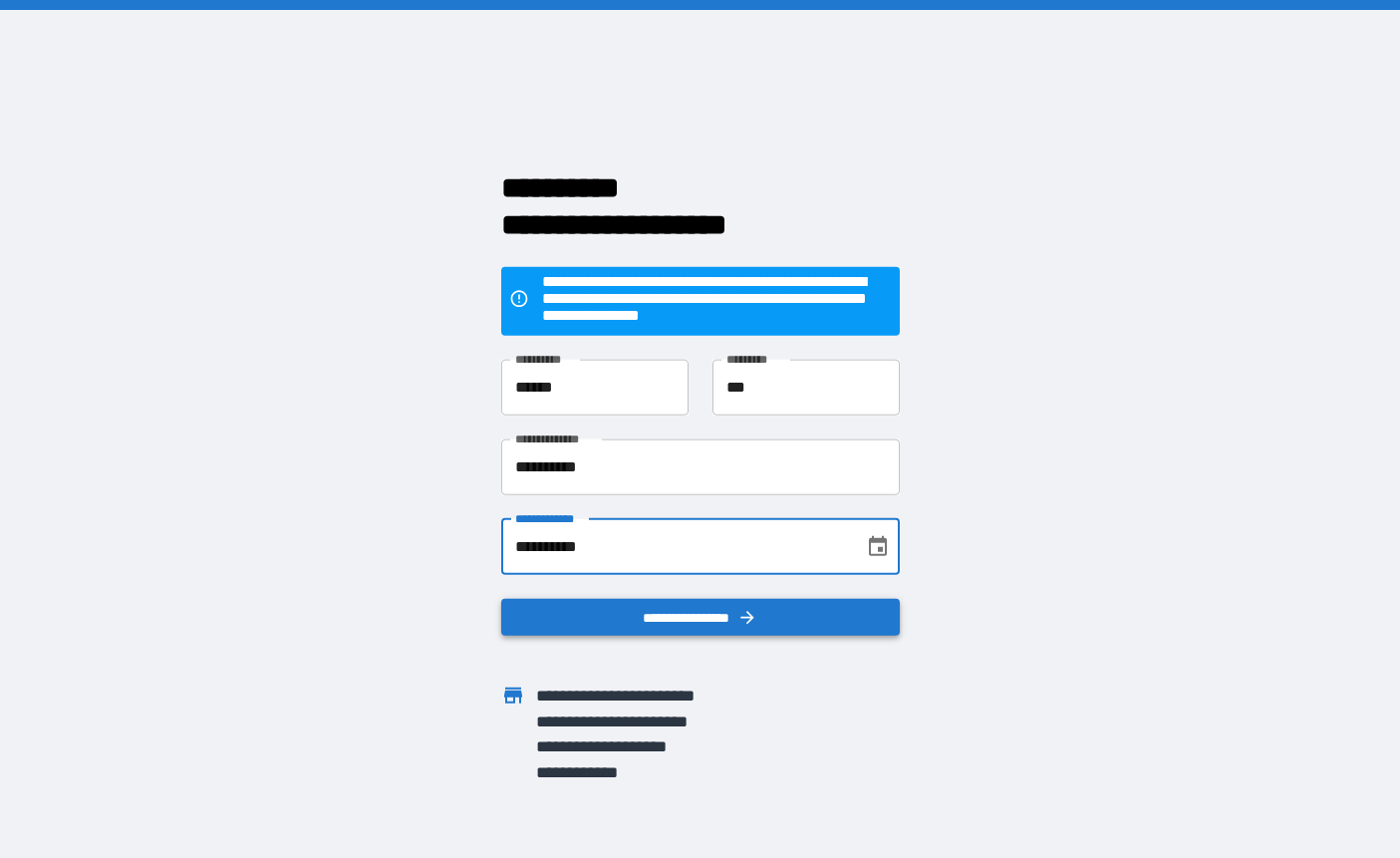 type on "**********" 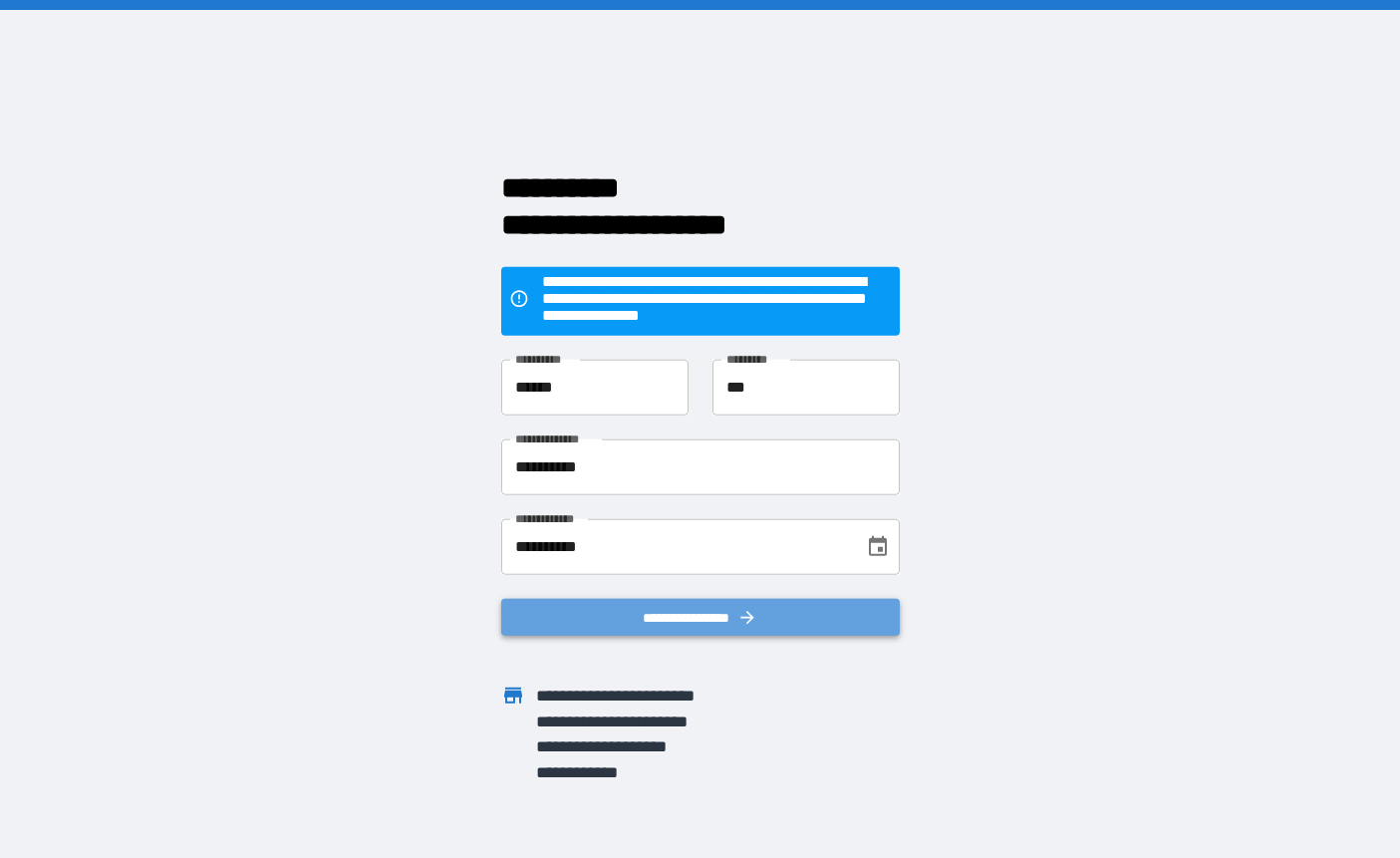 click on "**********" at bounding box center (700, 617) 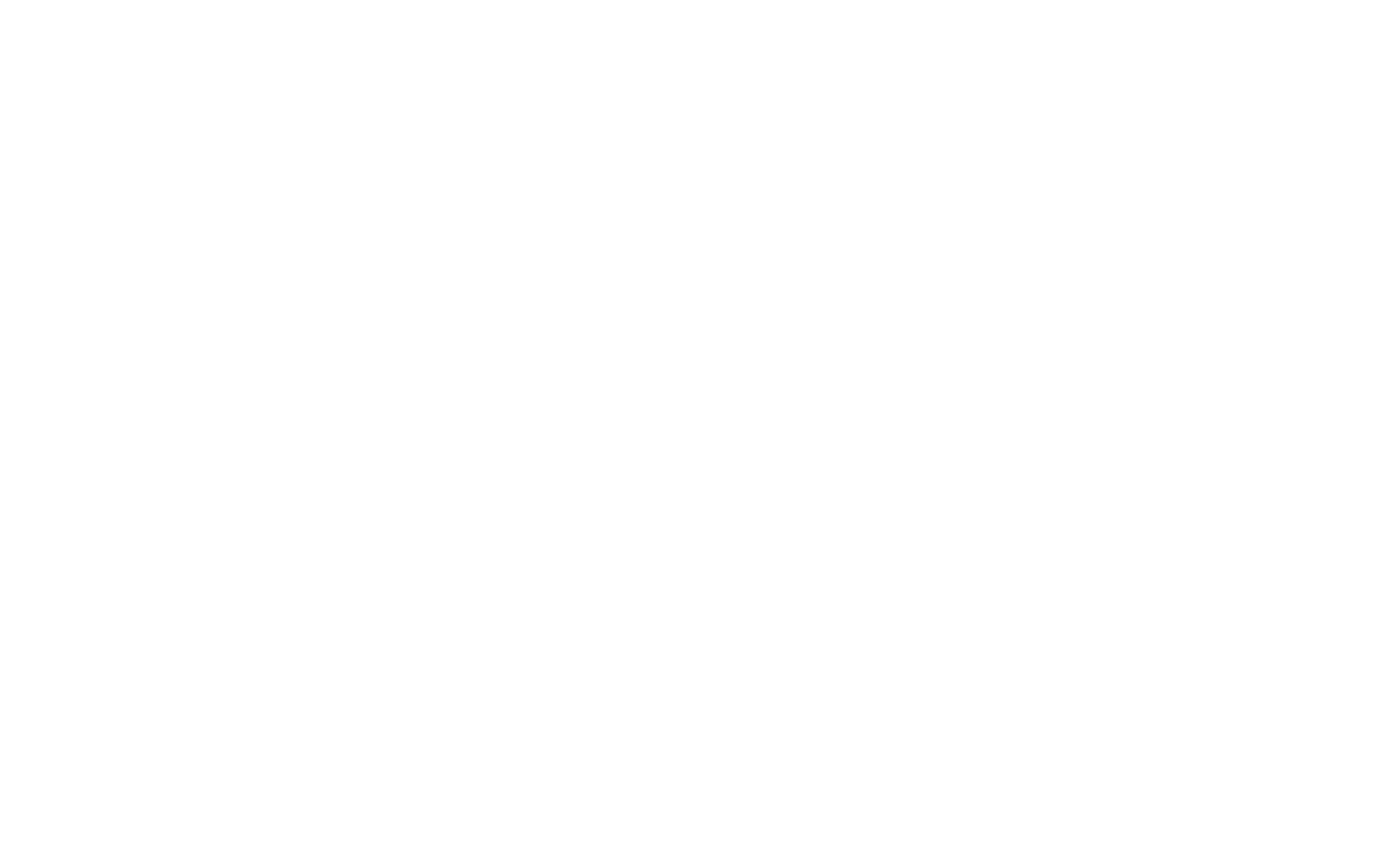 scroll, scrollTop: 0, scrollLeft: 0, axis: both 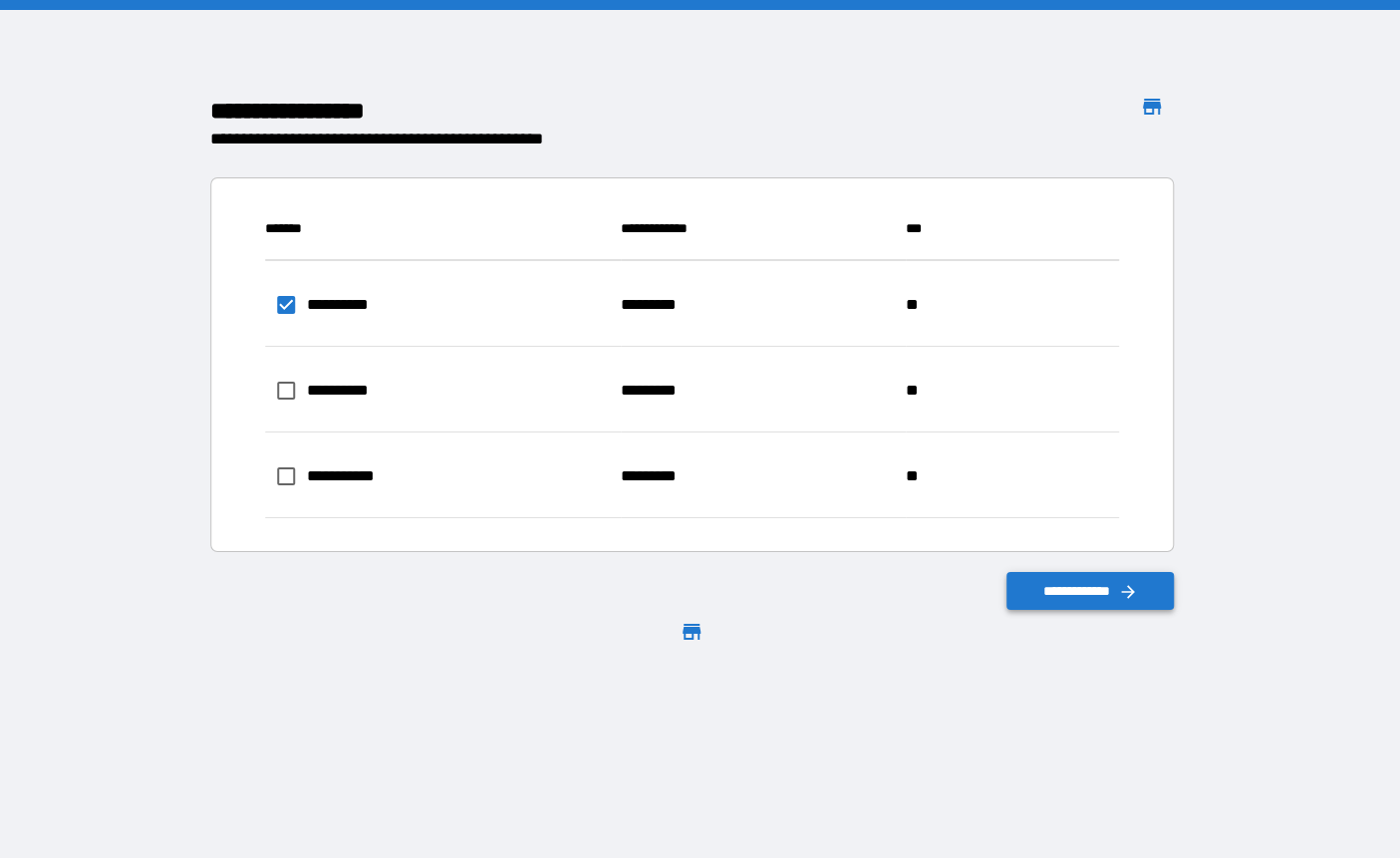 click on "**********" at bounding box center (1090, 591) 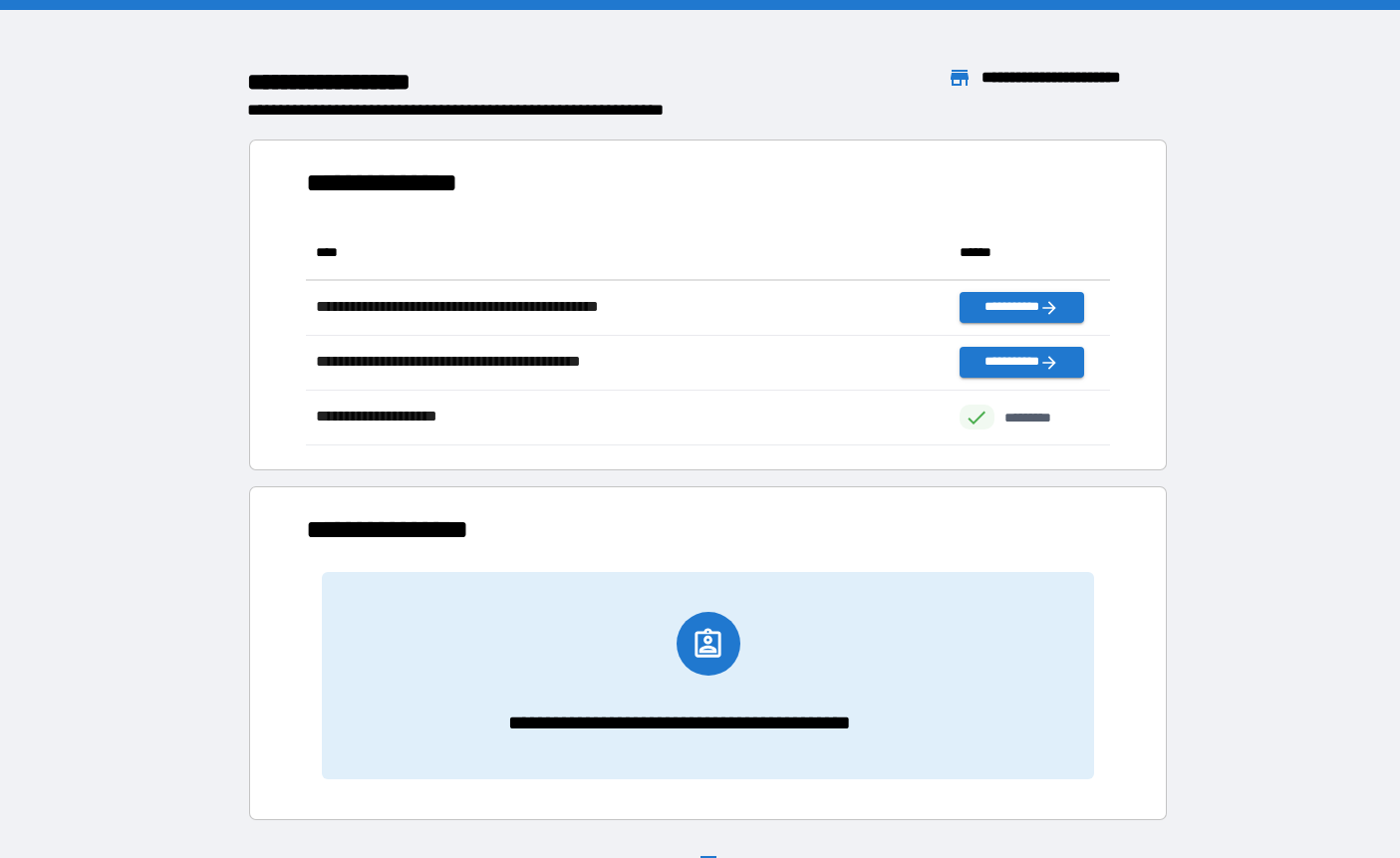 scroll, scrollTop: 1, scrollLeft: 1, axis: both 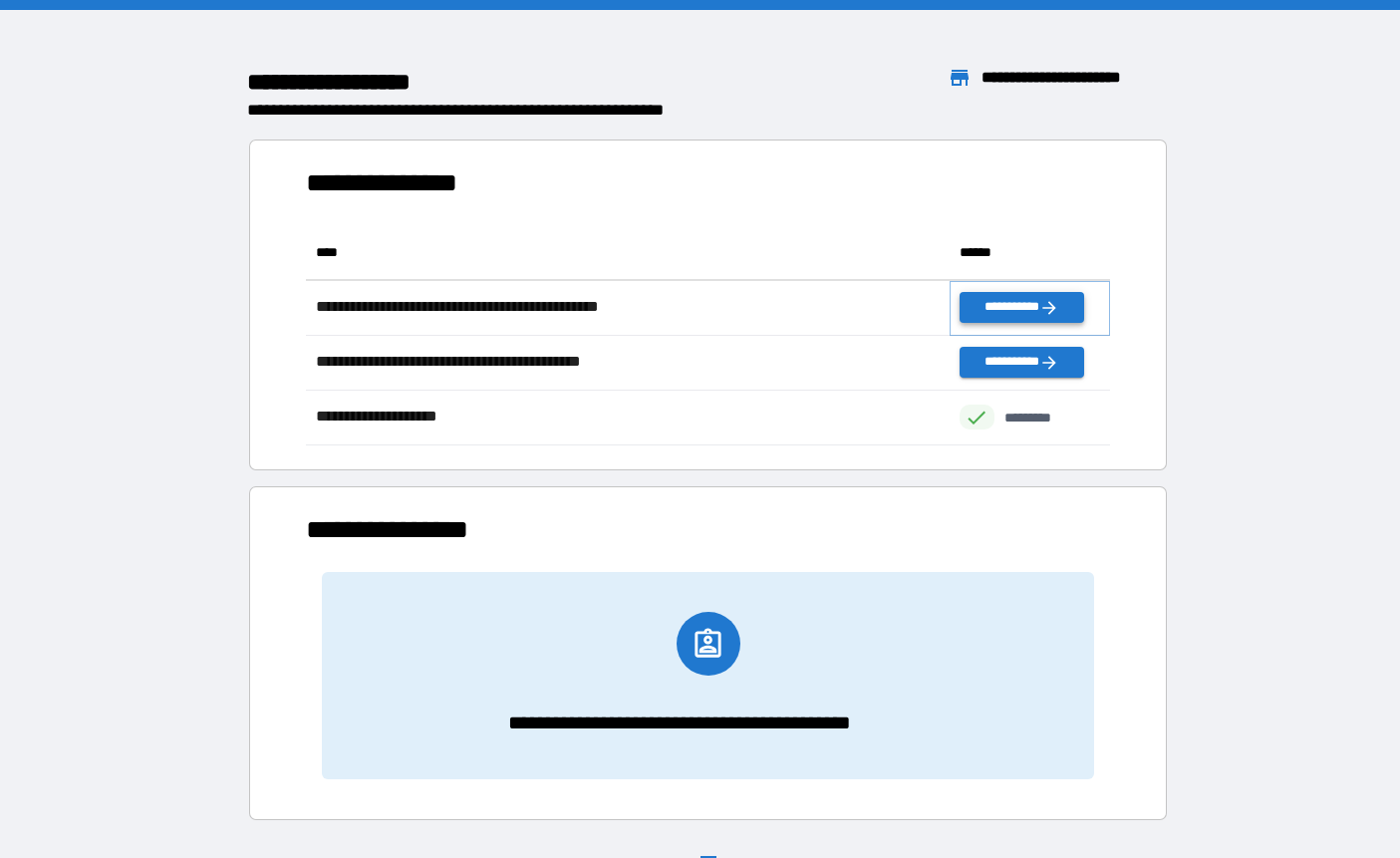 click on "**********" at bounding box center (1022, 307) 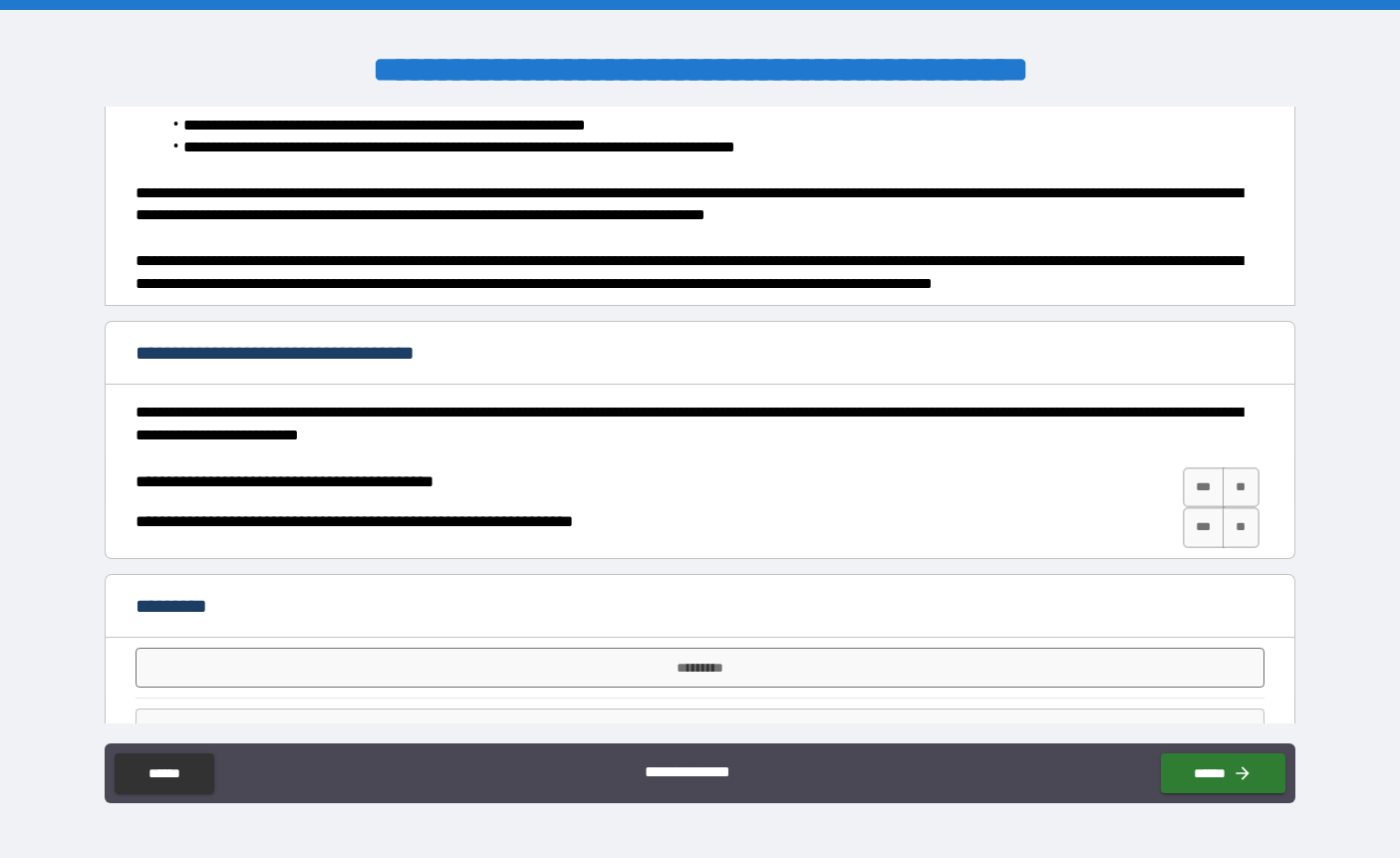 scroll, scrollTop: 126, scrollLeft: 0, axis: vertical 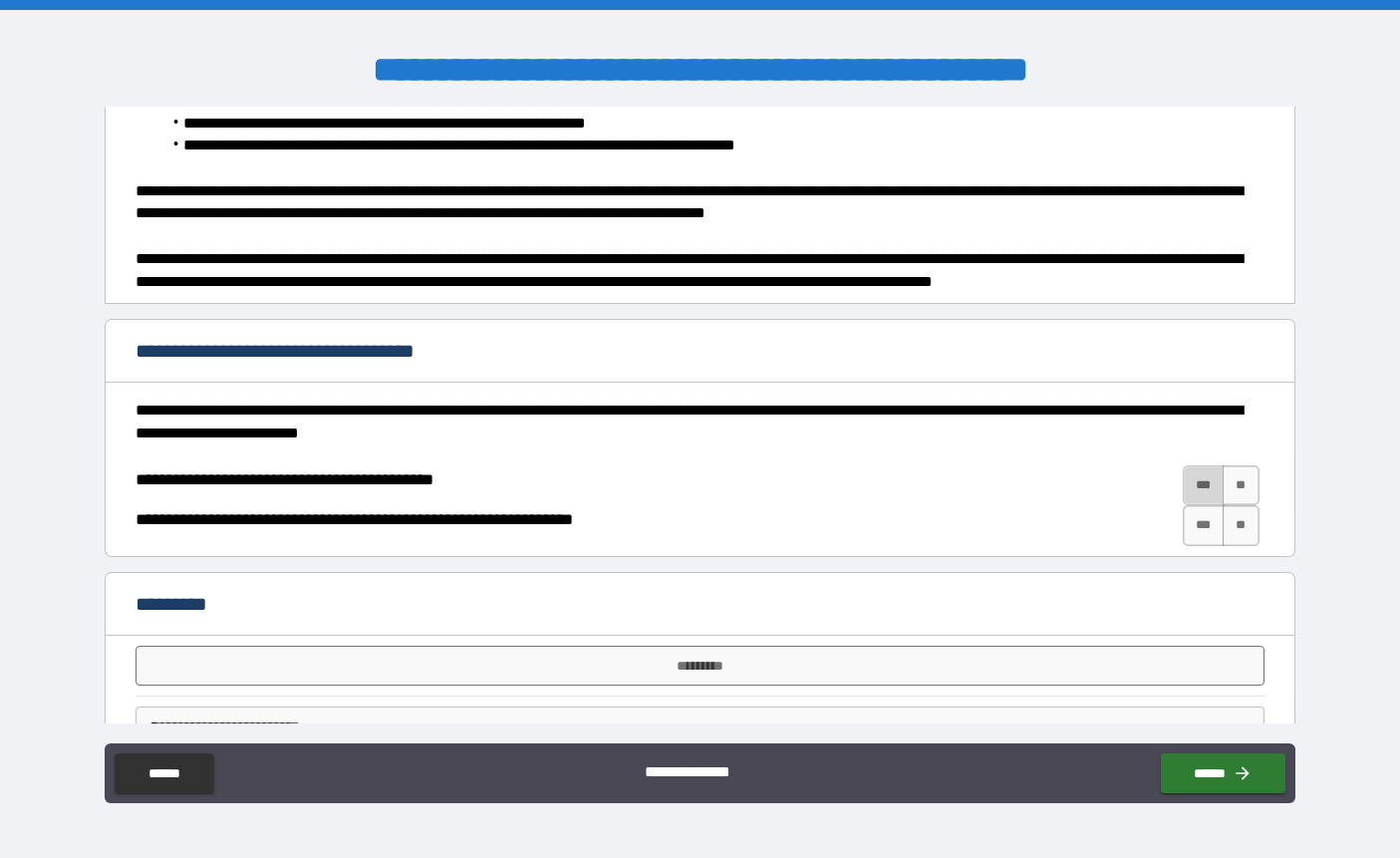 click on "***" at bounding box center (1204, 485) 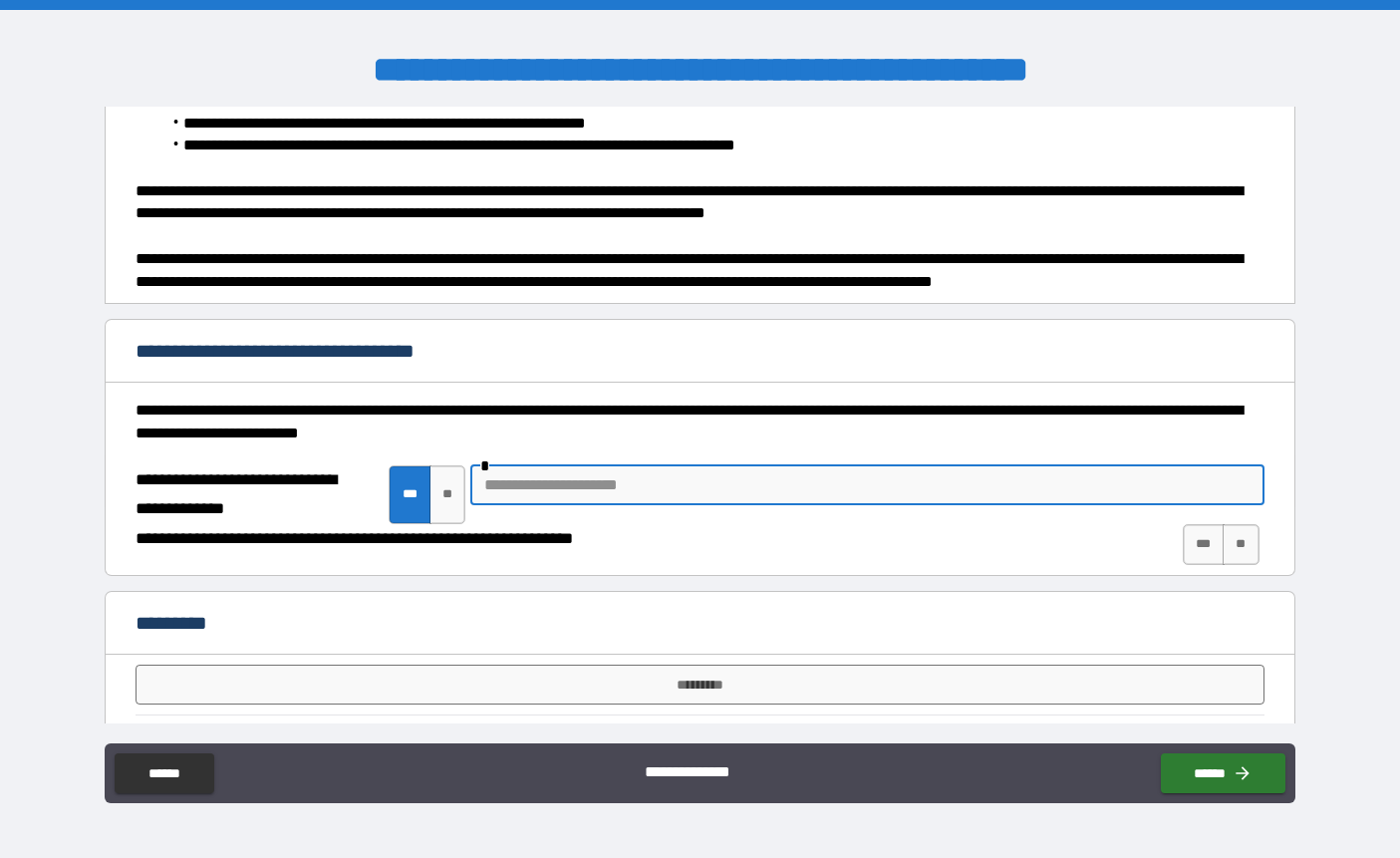 click at bounding box center (867, 485) 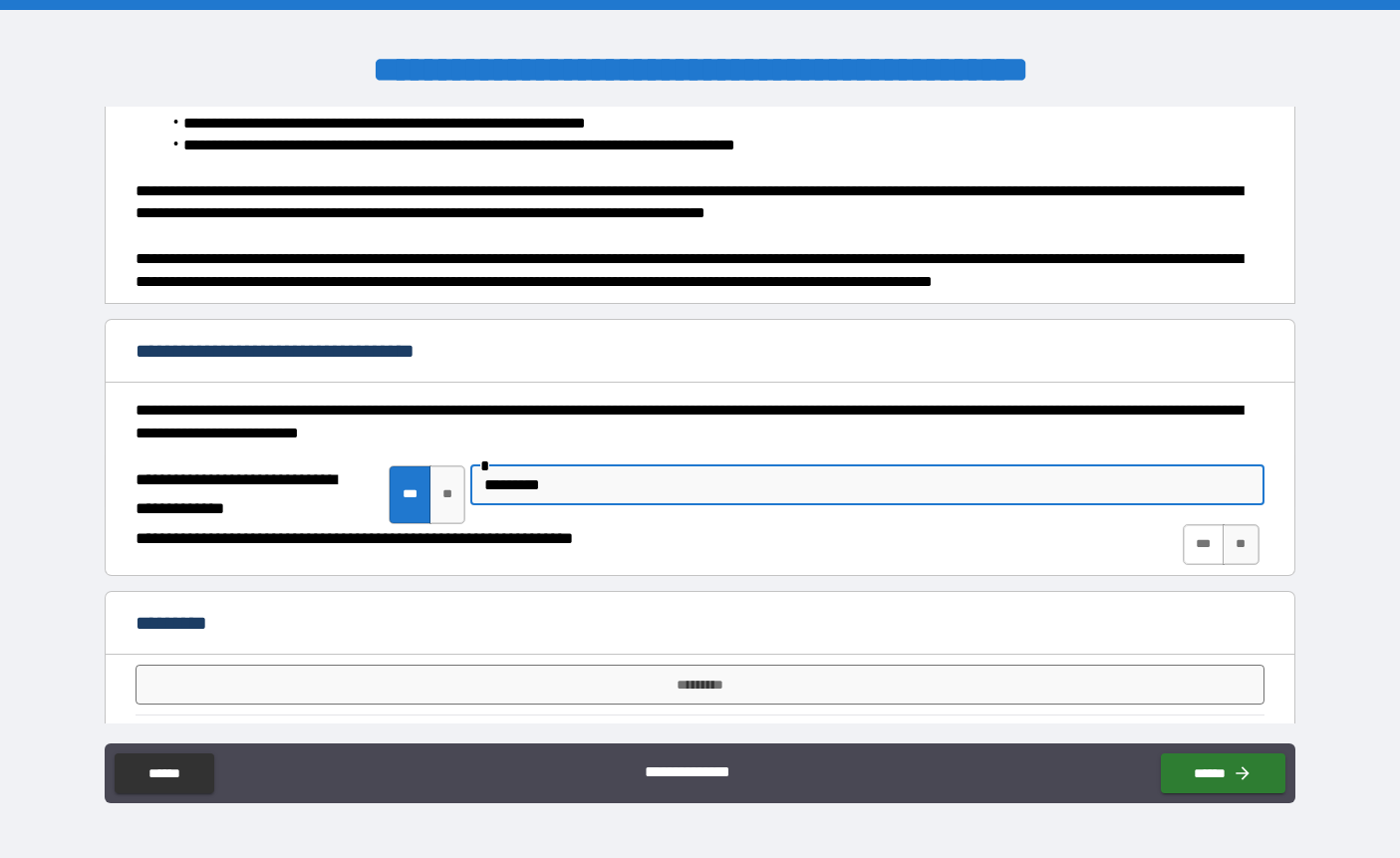 type on "*********" 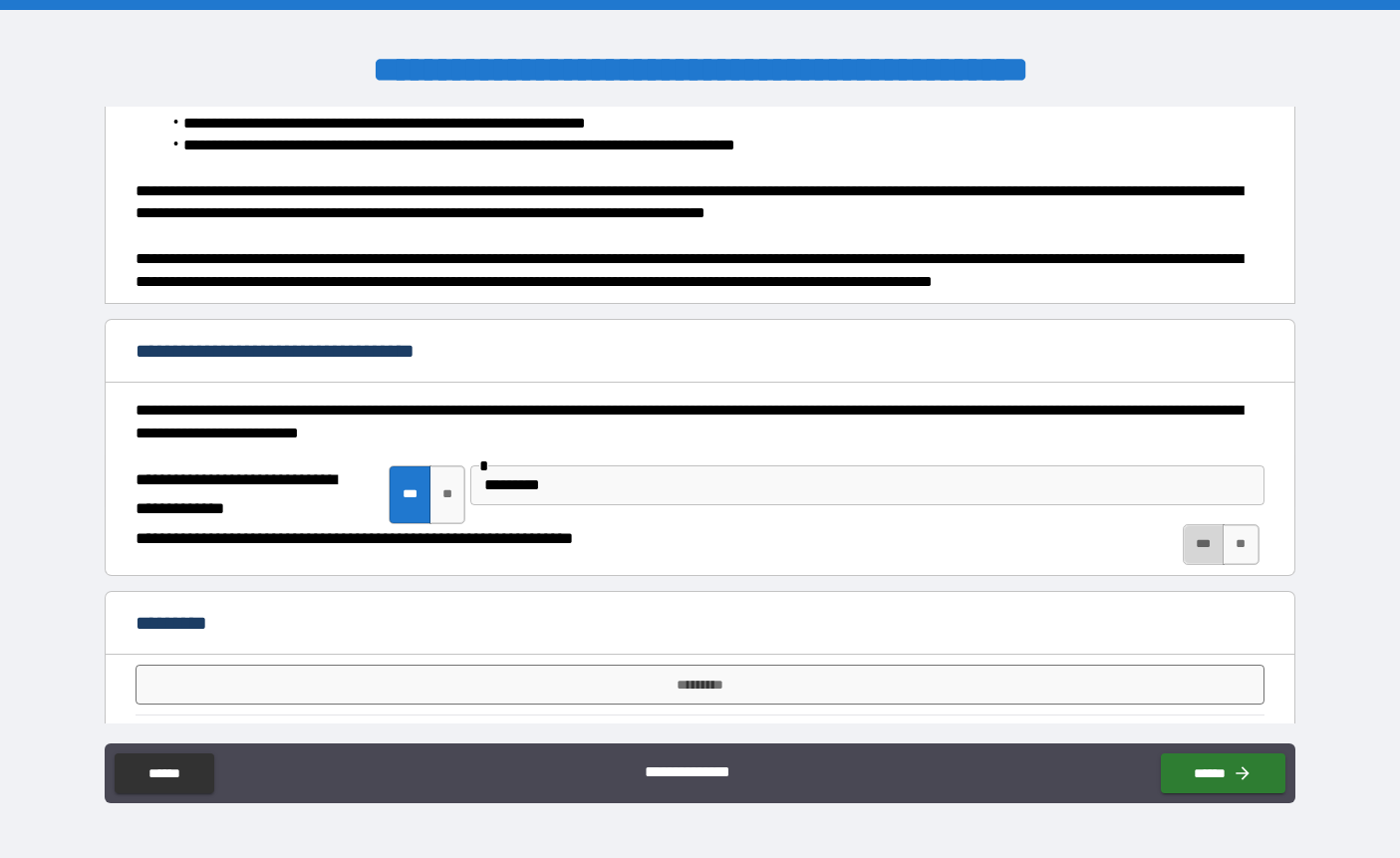 click on "***" at bounding box center (1204, 544) 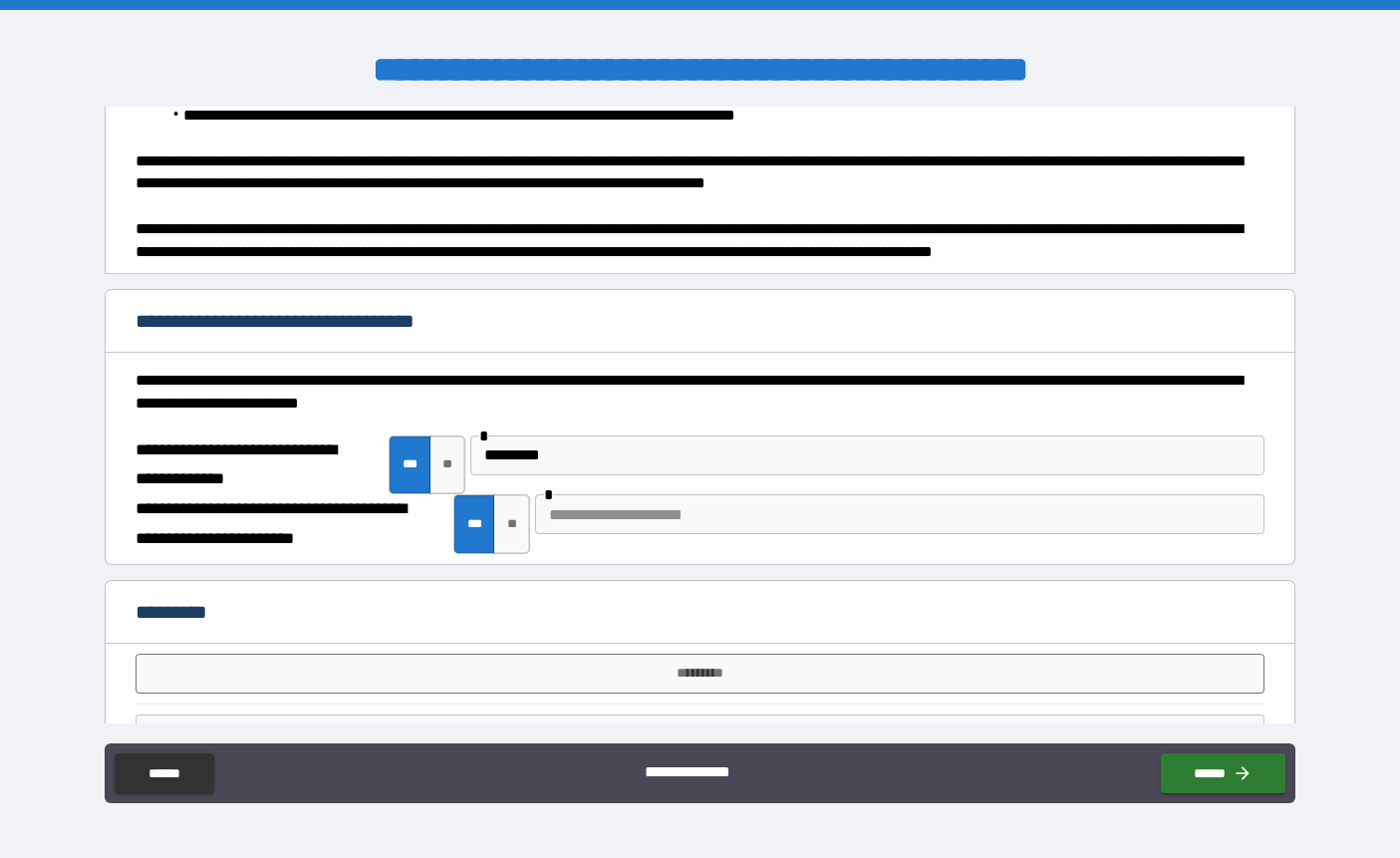 scroll, scrollTop: 159, scrollLeft: 0, axis: vertical 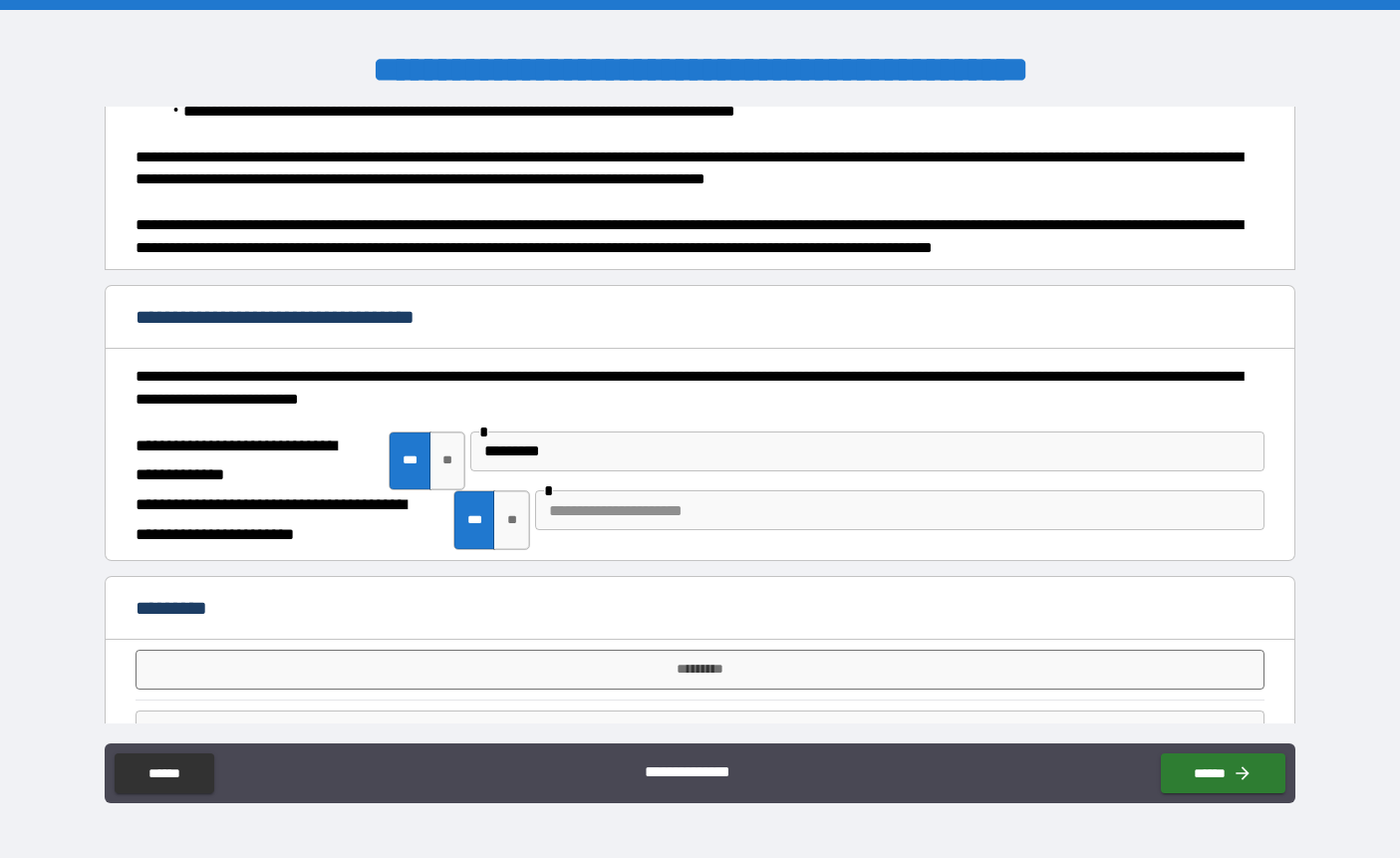 click at bounding box center [900, 510] 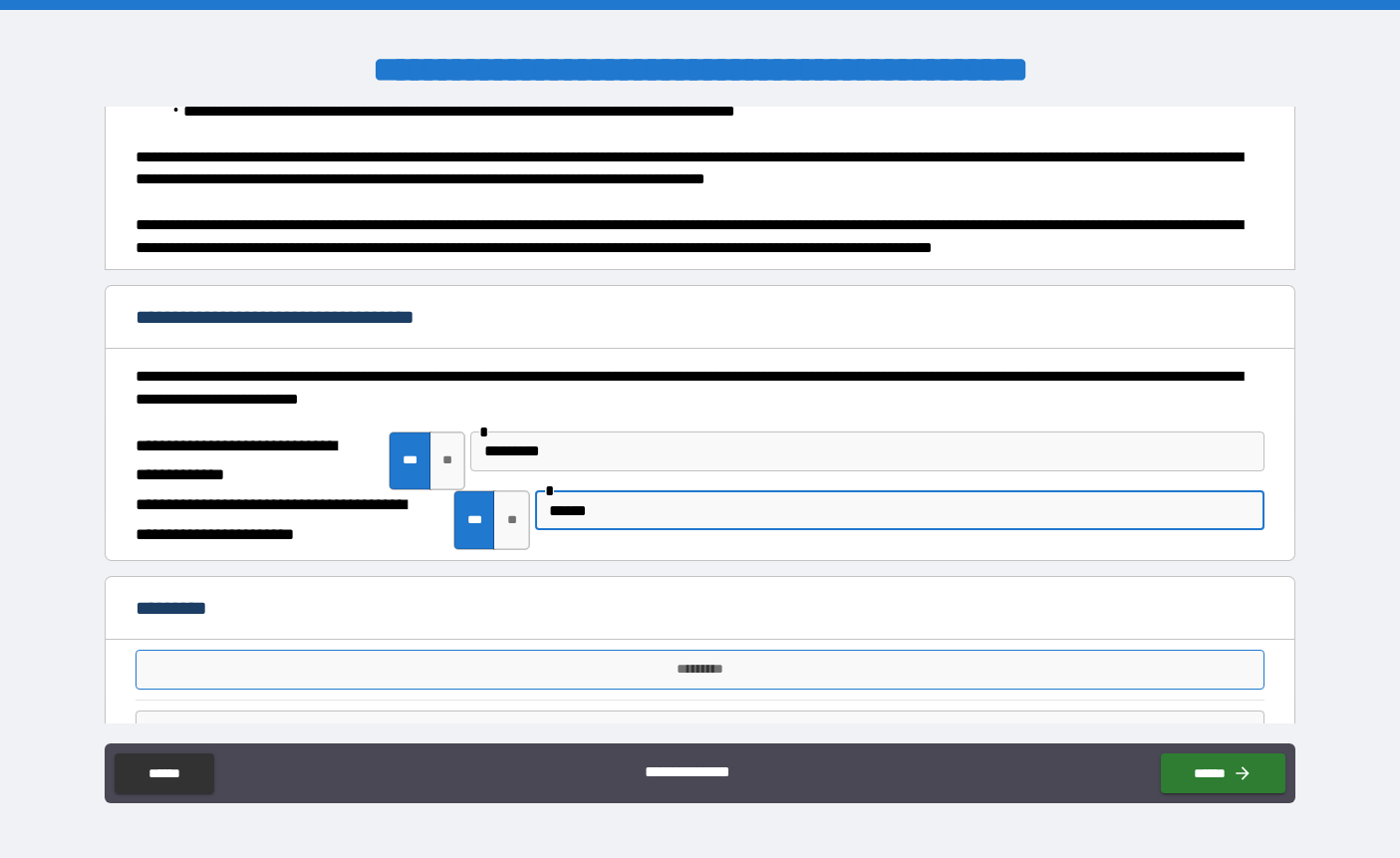 type on "******" 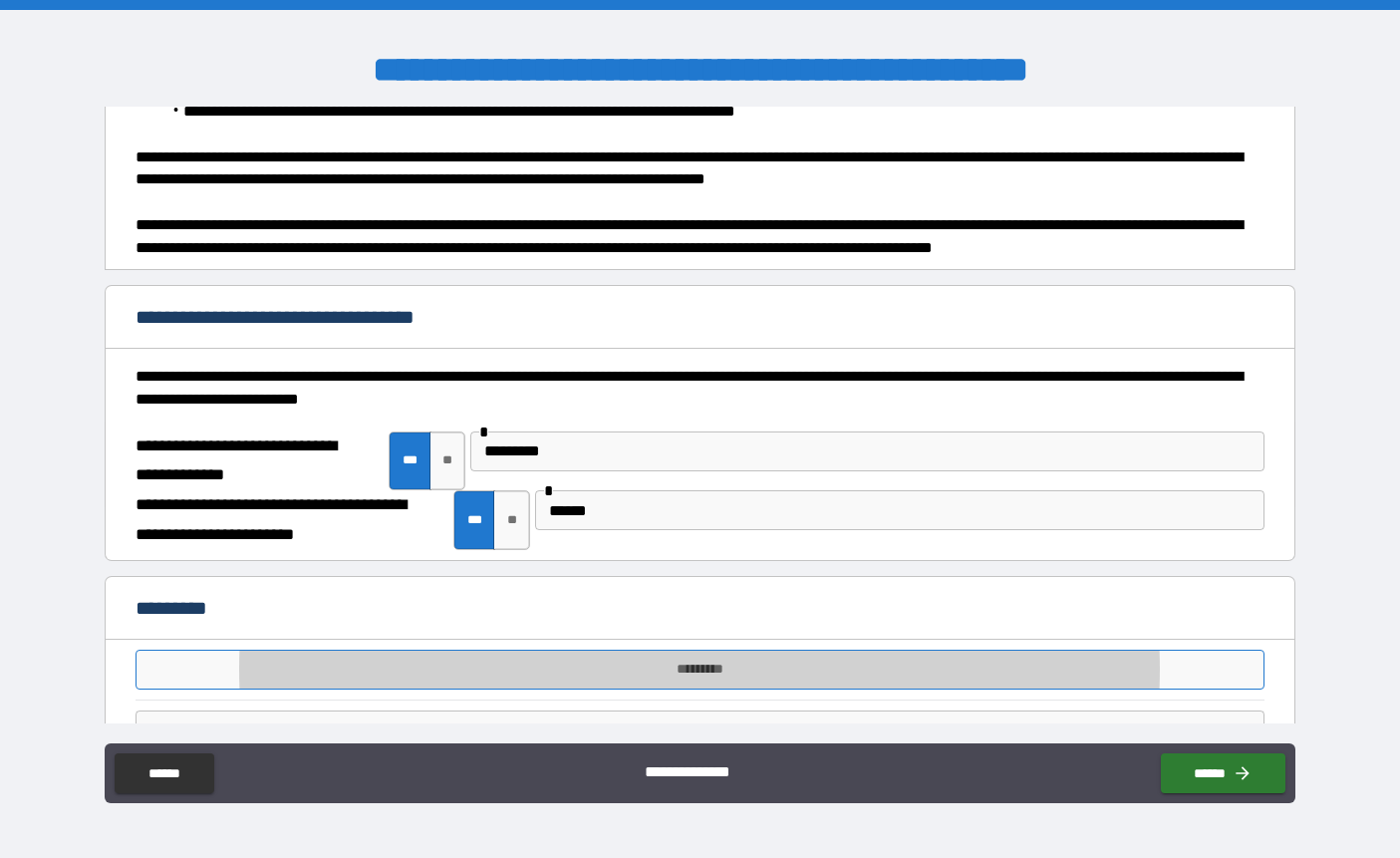 type 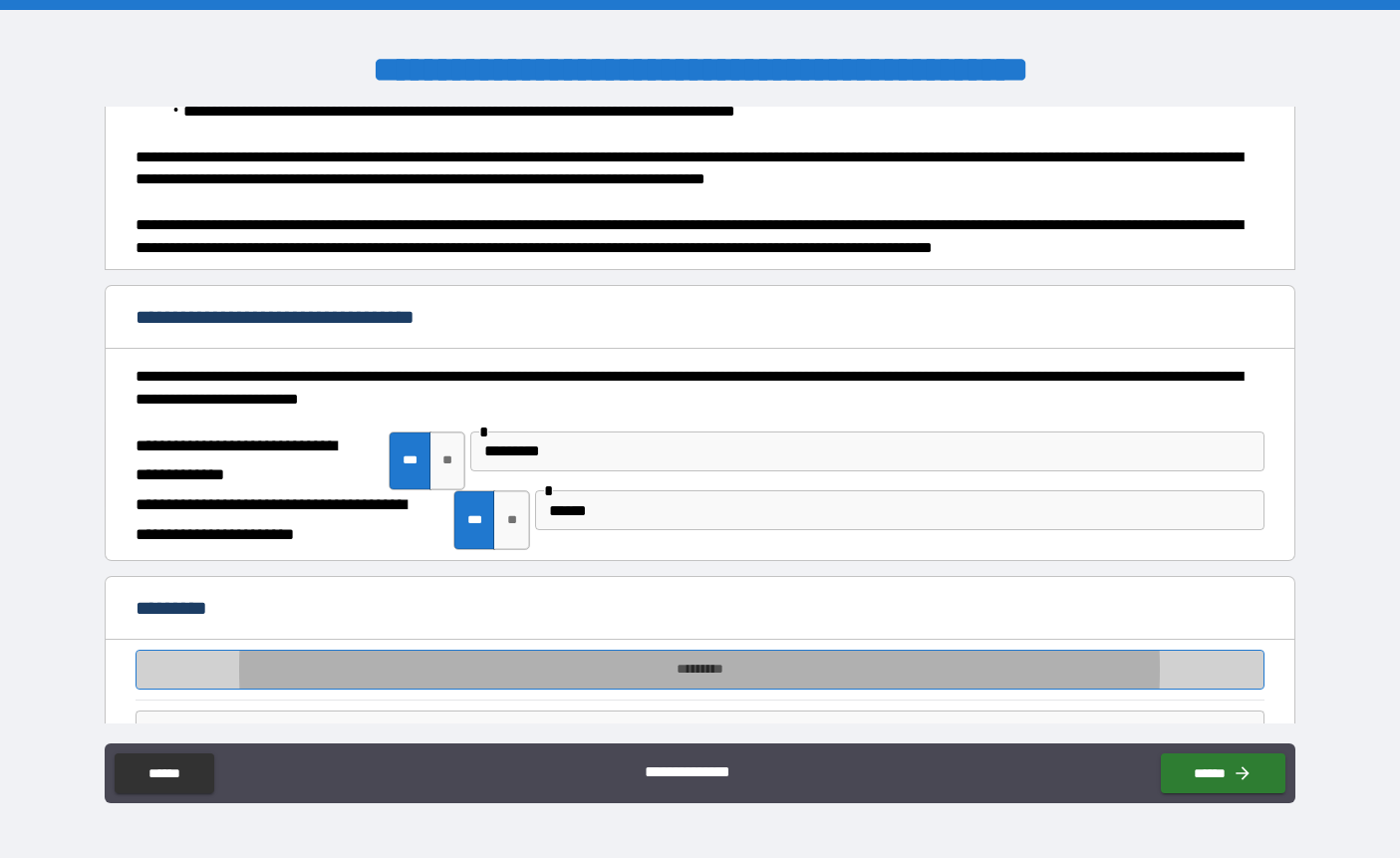 click on "*********" at bounding box center [700, 670] 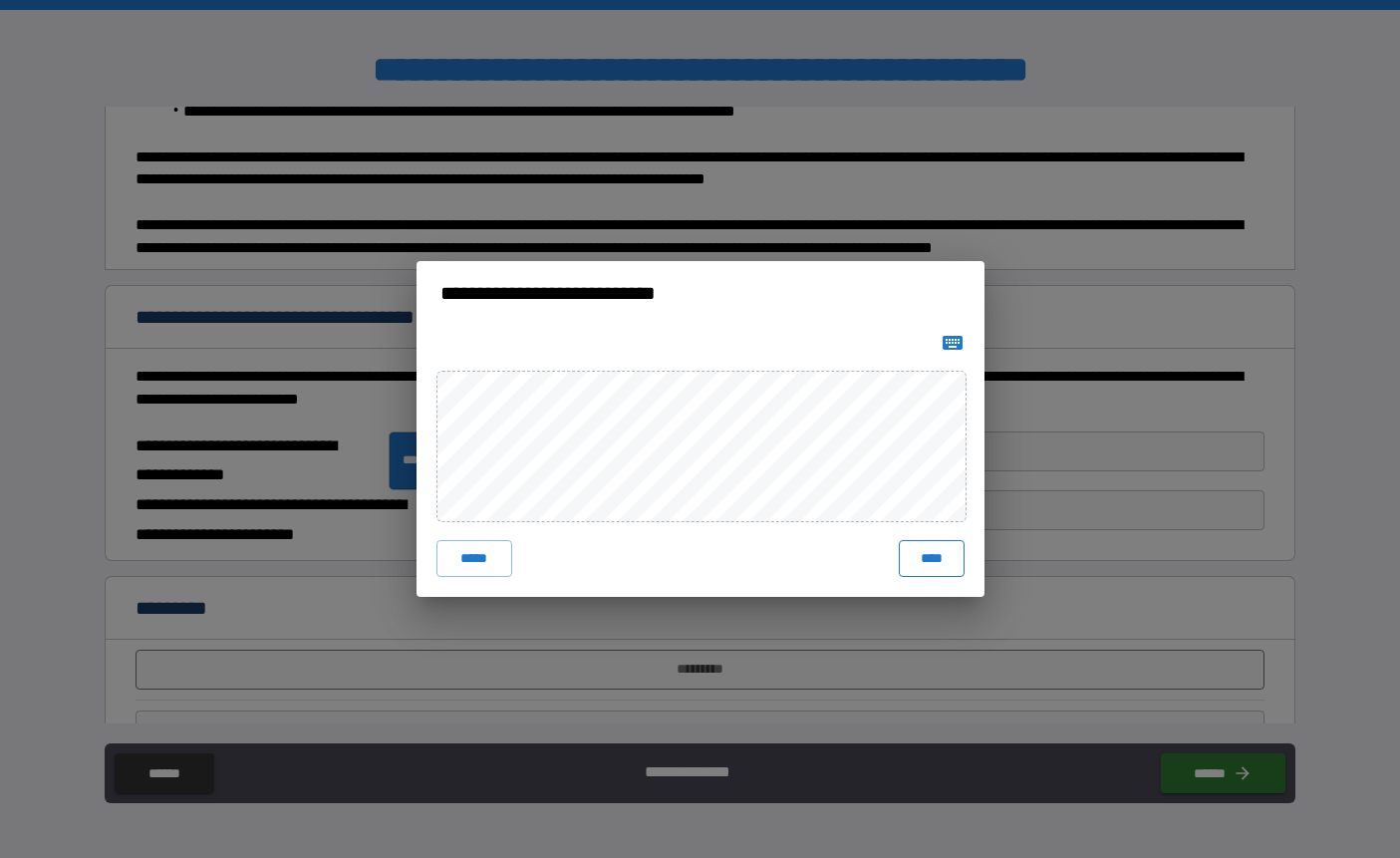 click on "****" at bounding box center (932, 558) 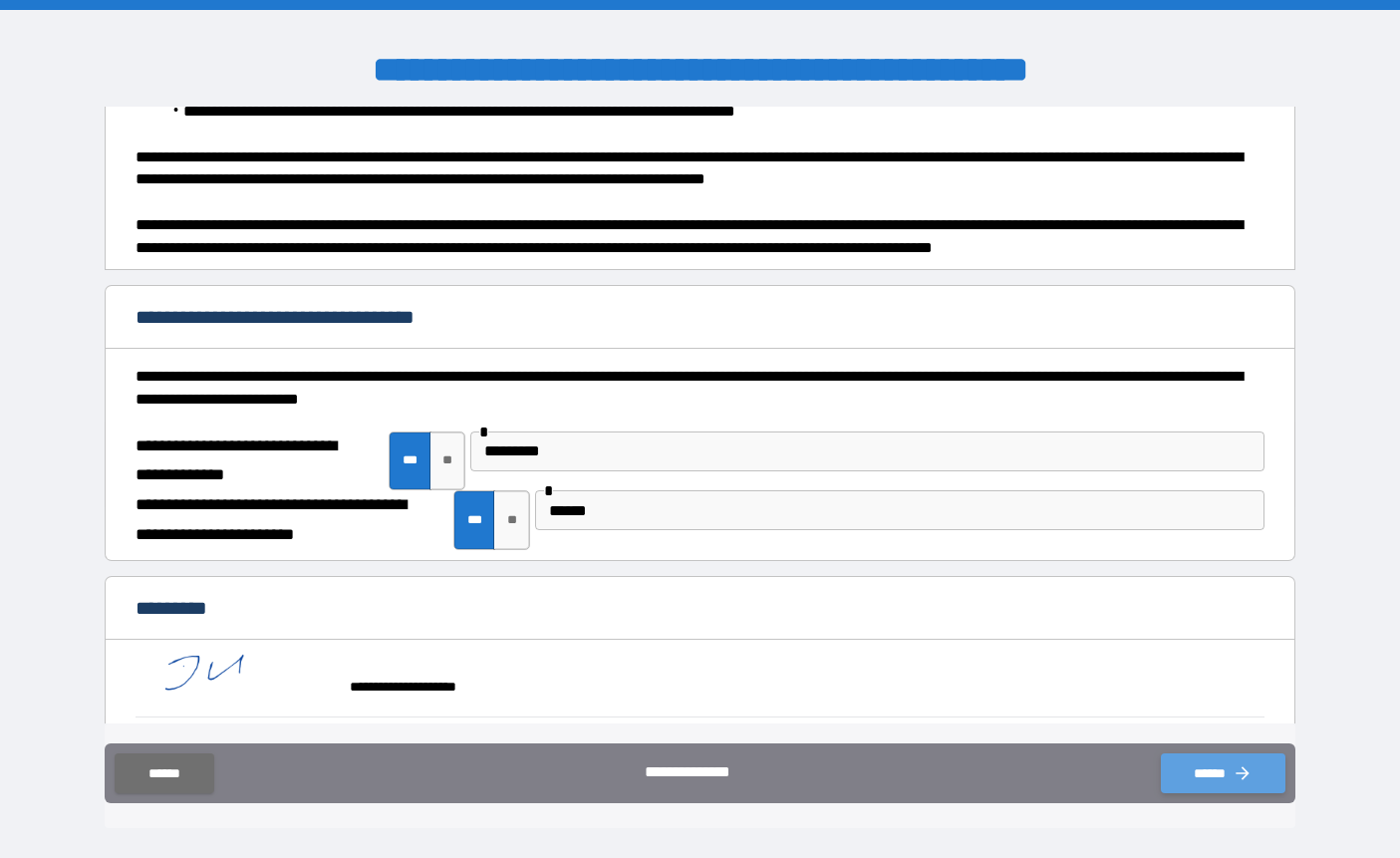 click on "******" at bounding box center [1223, 773] 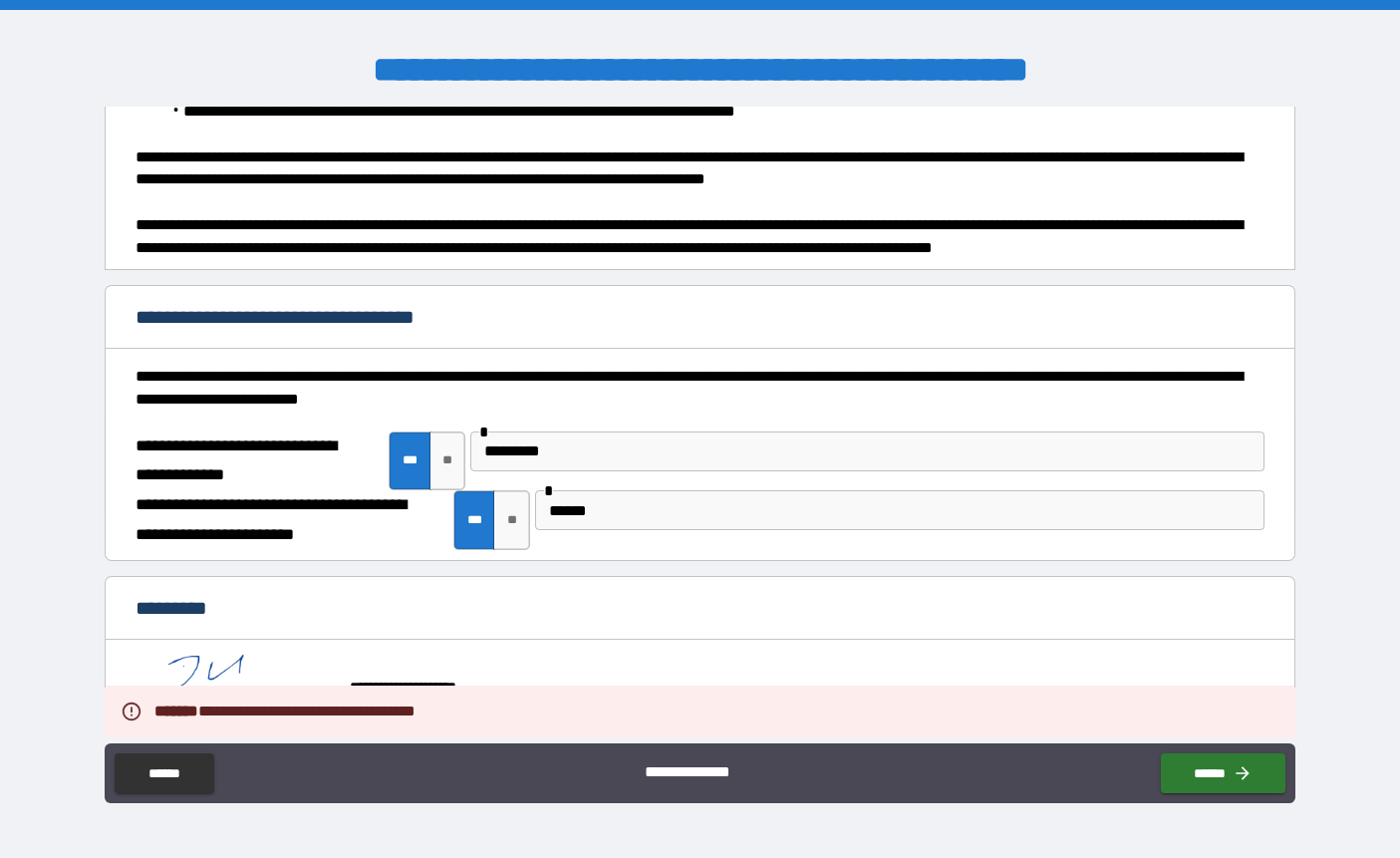 scroll, scrollTop: 234, scrollLeft: 0, axis: vertical 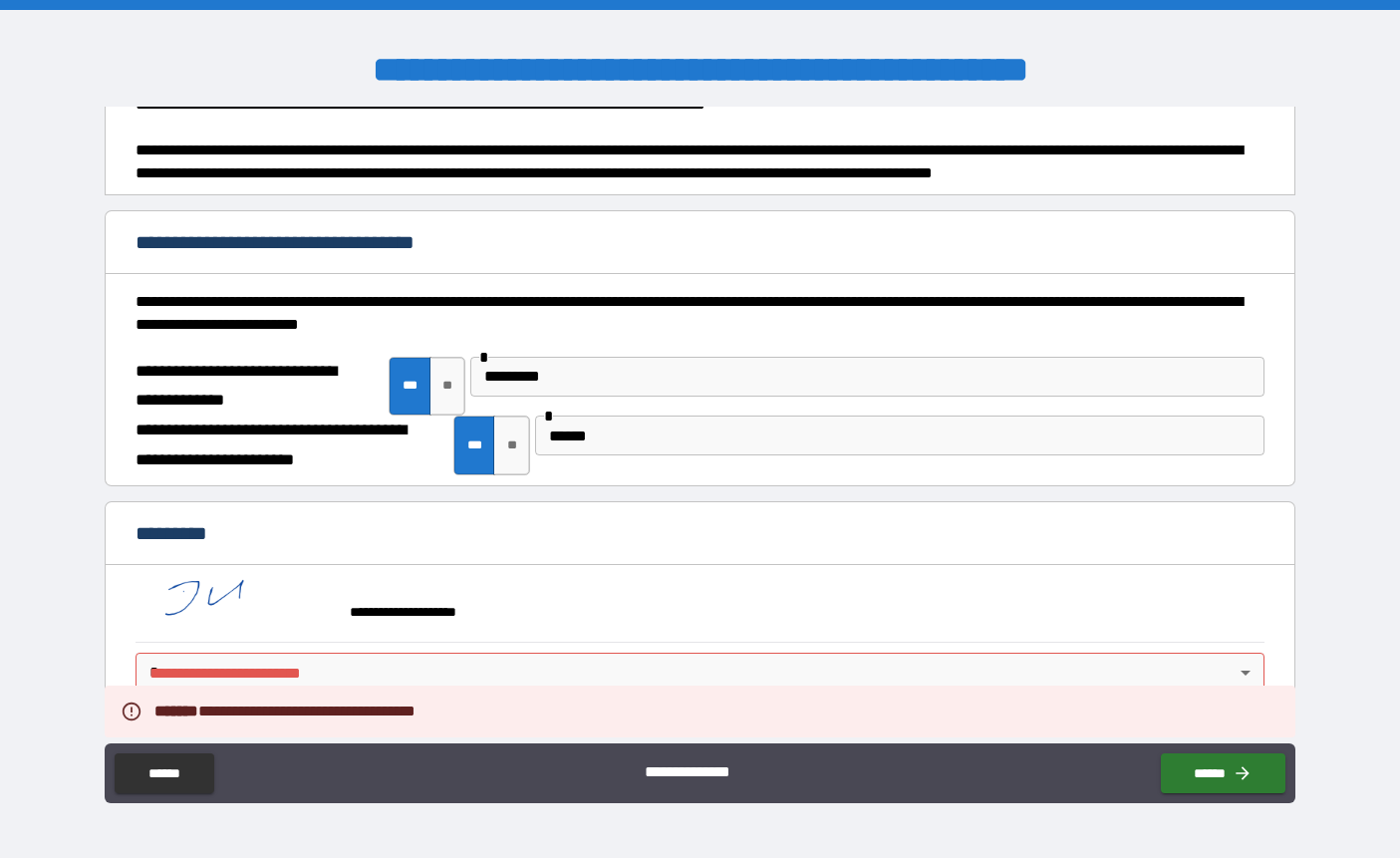 click on "**********" at bounding box center (700, 429) 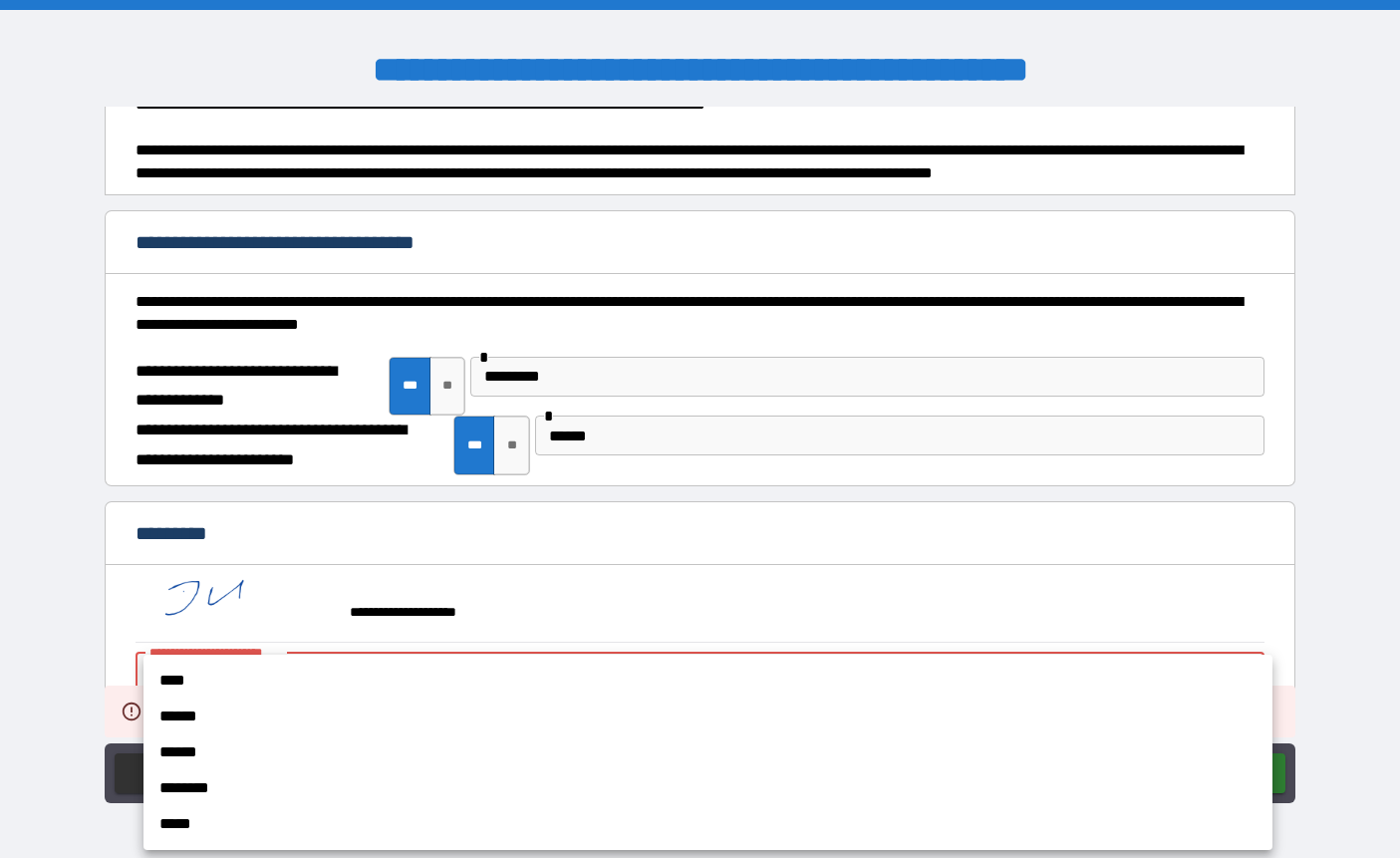 click on "******" at bounding box center (707, 752) 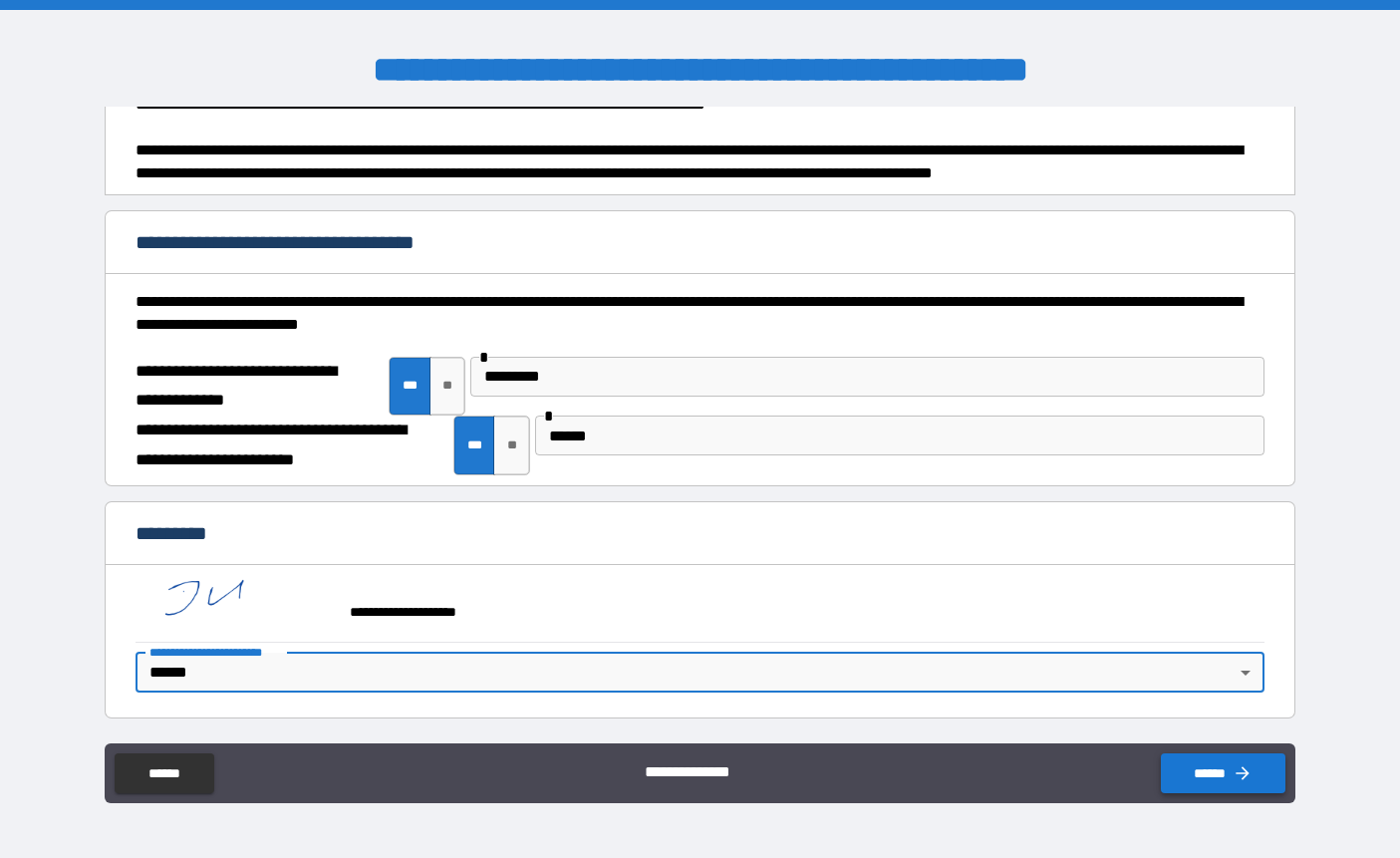 click on "******" at bounding box center [1223, 773] 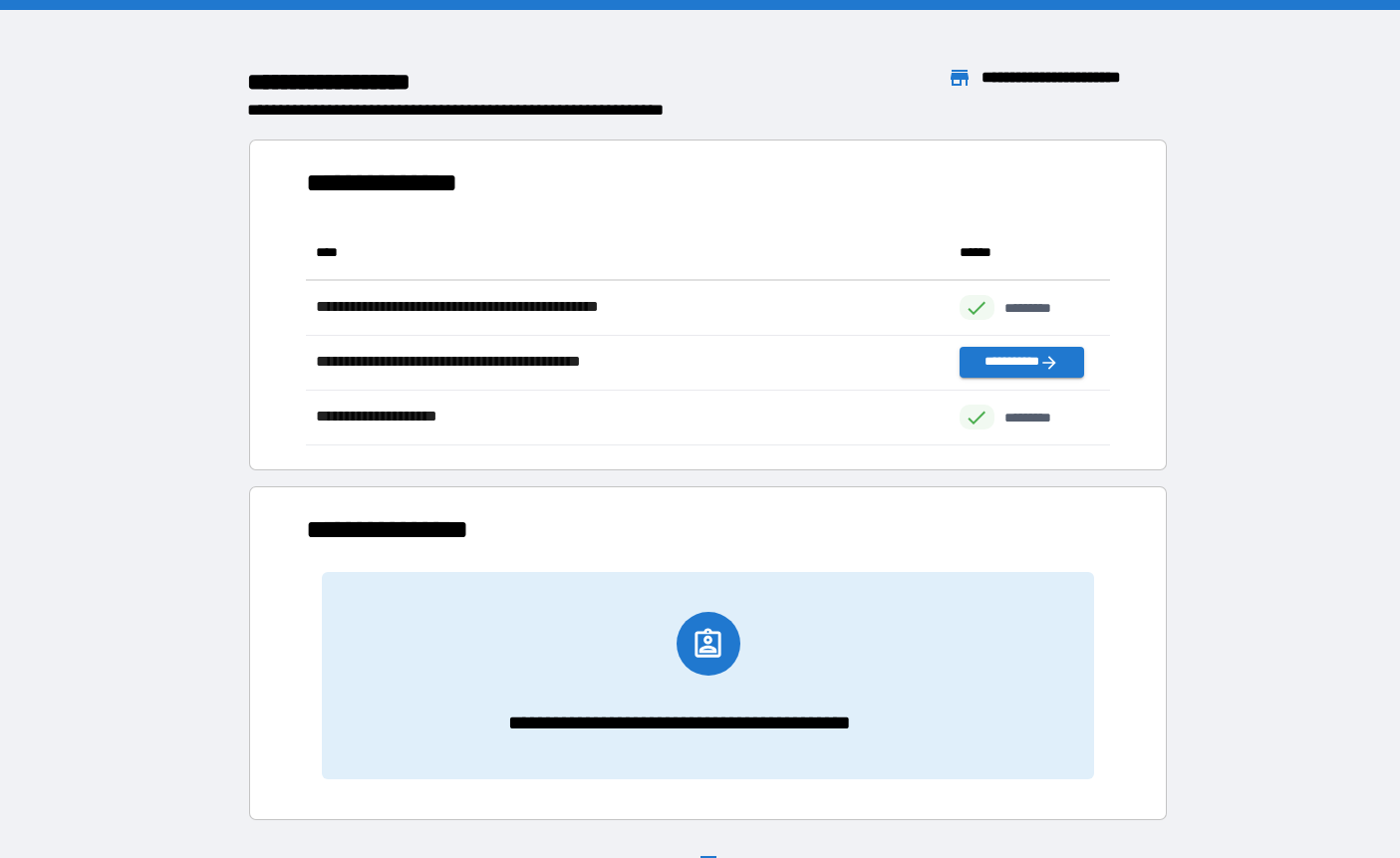 scroll, scrollTop: 1, scrollLeft: 1, axis: both 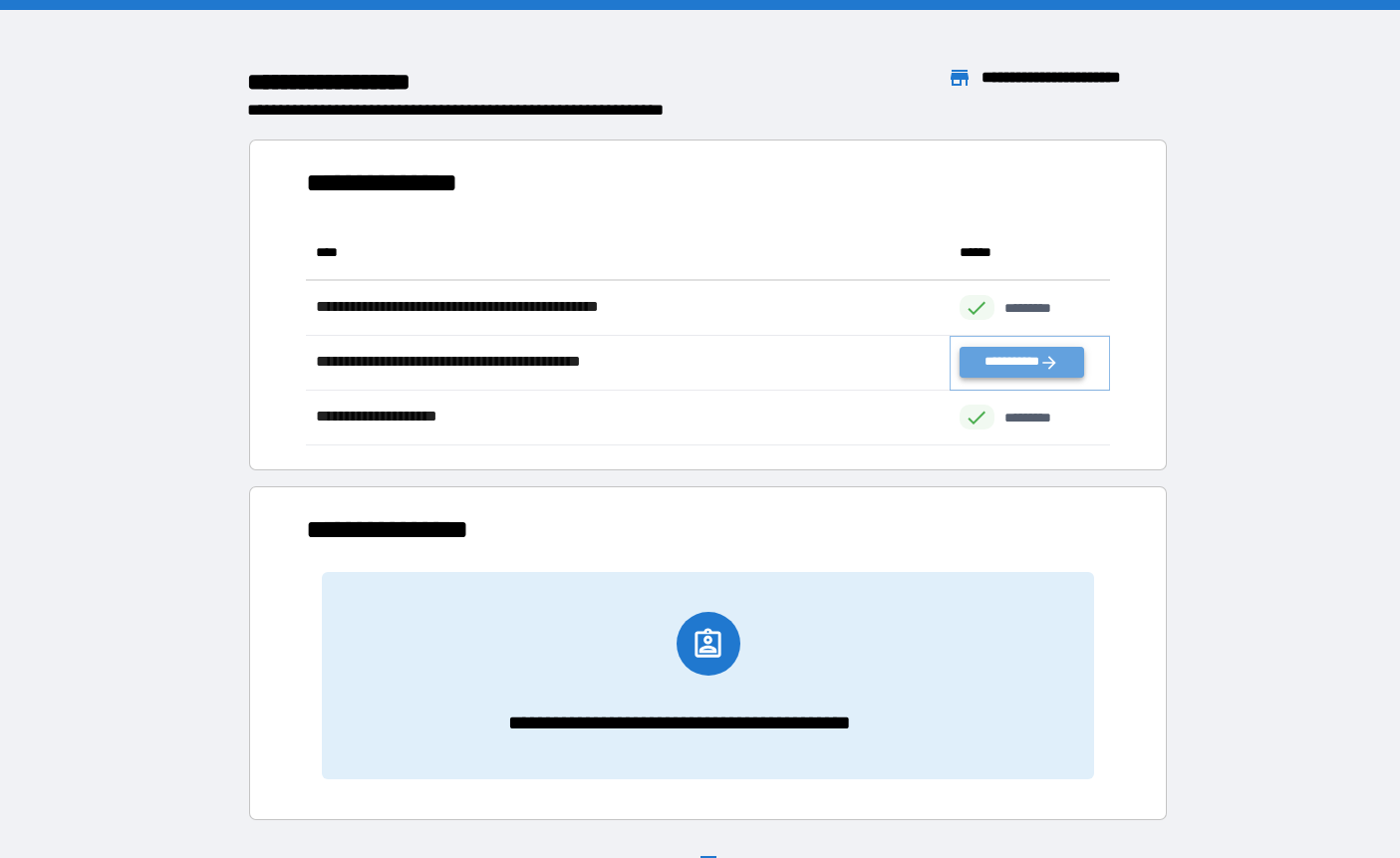 click on "**********" at bounding box center [1022, 362] 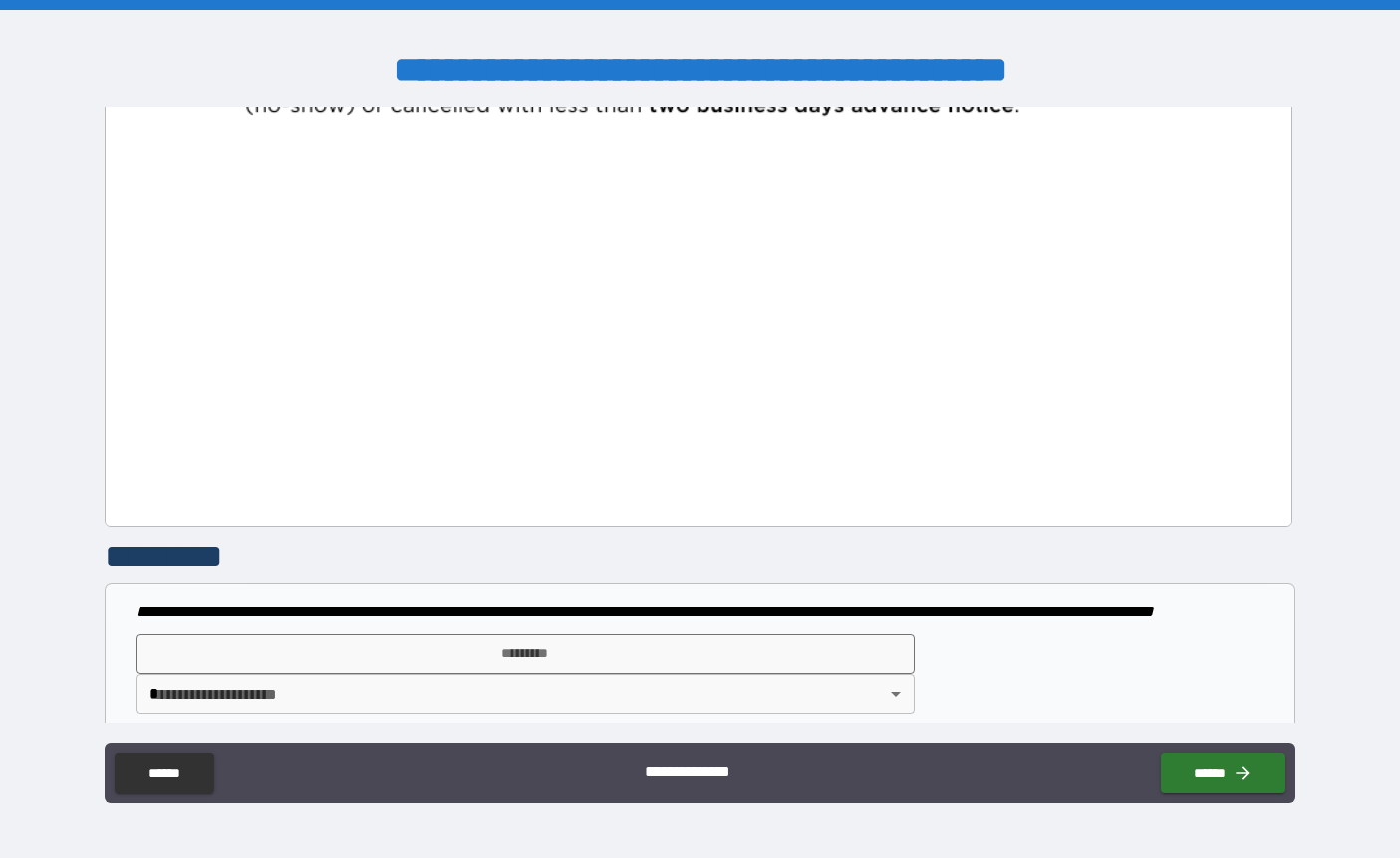 scroll, scrollTop: 1183, scrollLeft: 0, axis: vertical 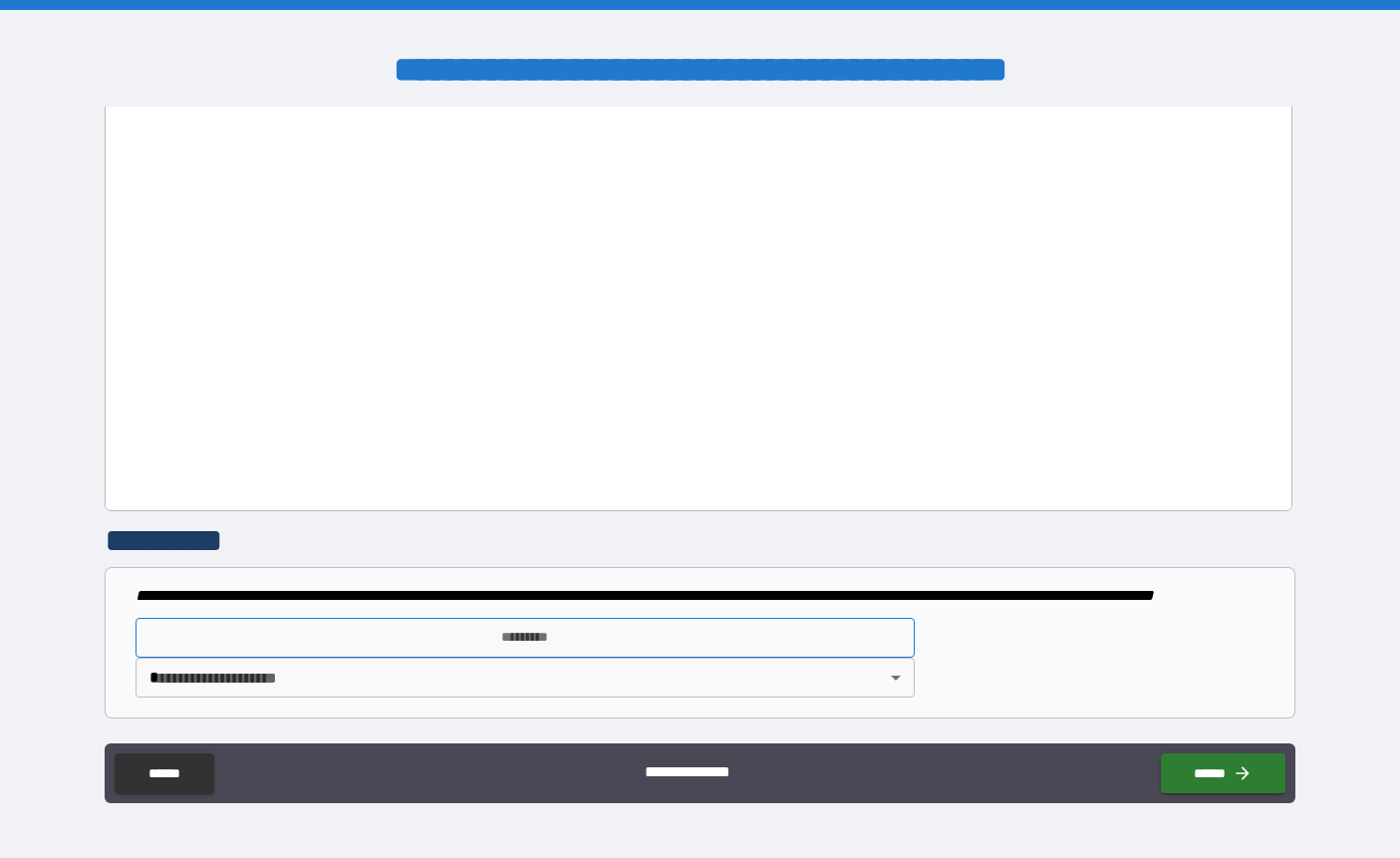 click on "*********" at bounding box center [525, 638] 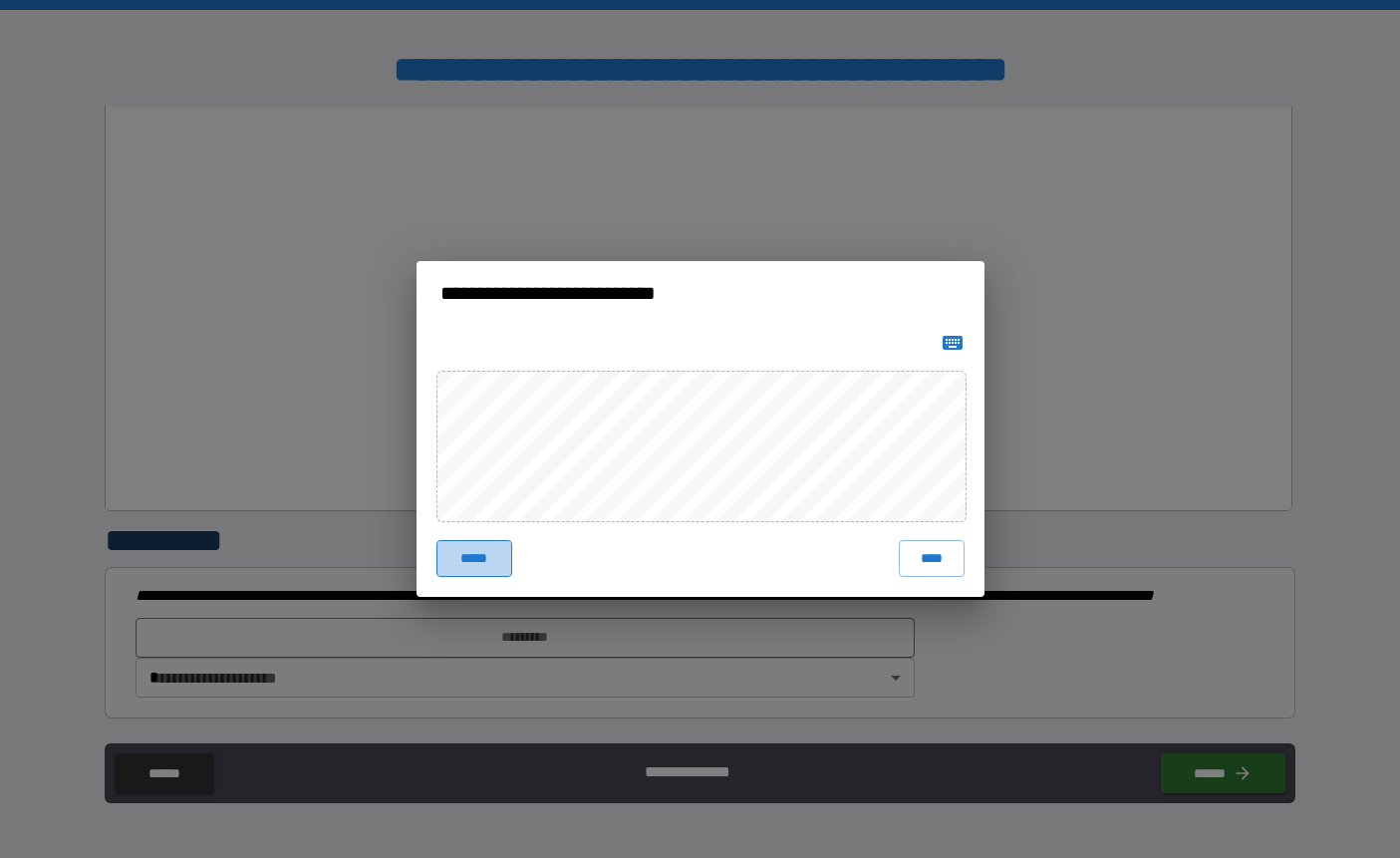 click on "*****" at bounding box center (474, 558) 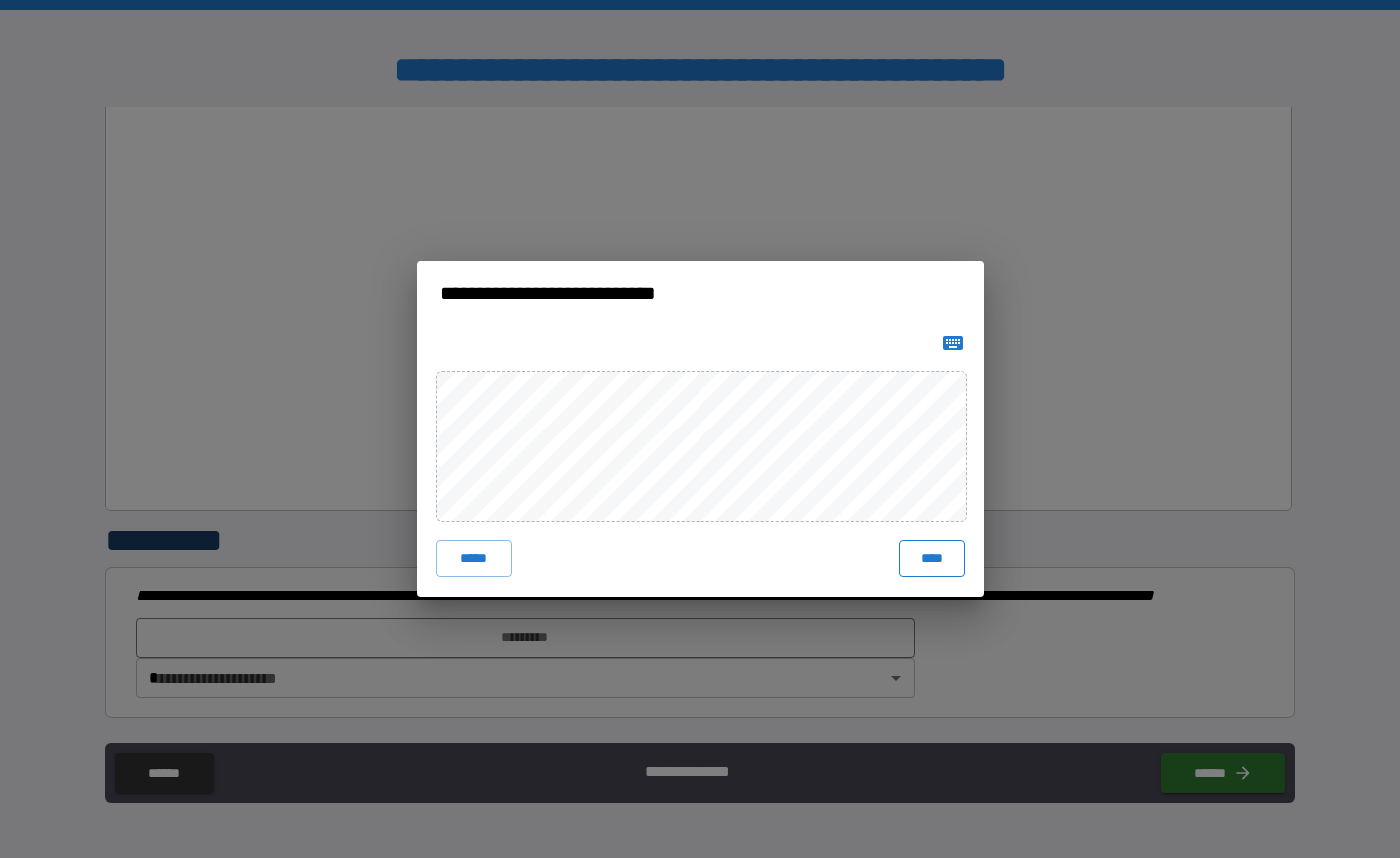 click on "****" at bounding box center [932, 558] 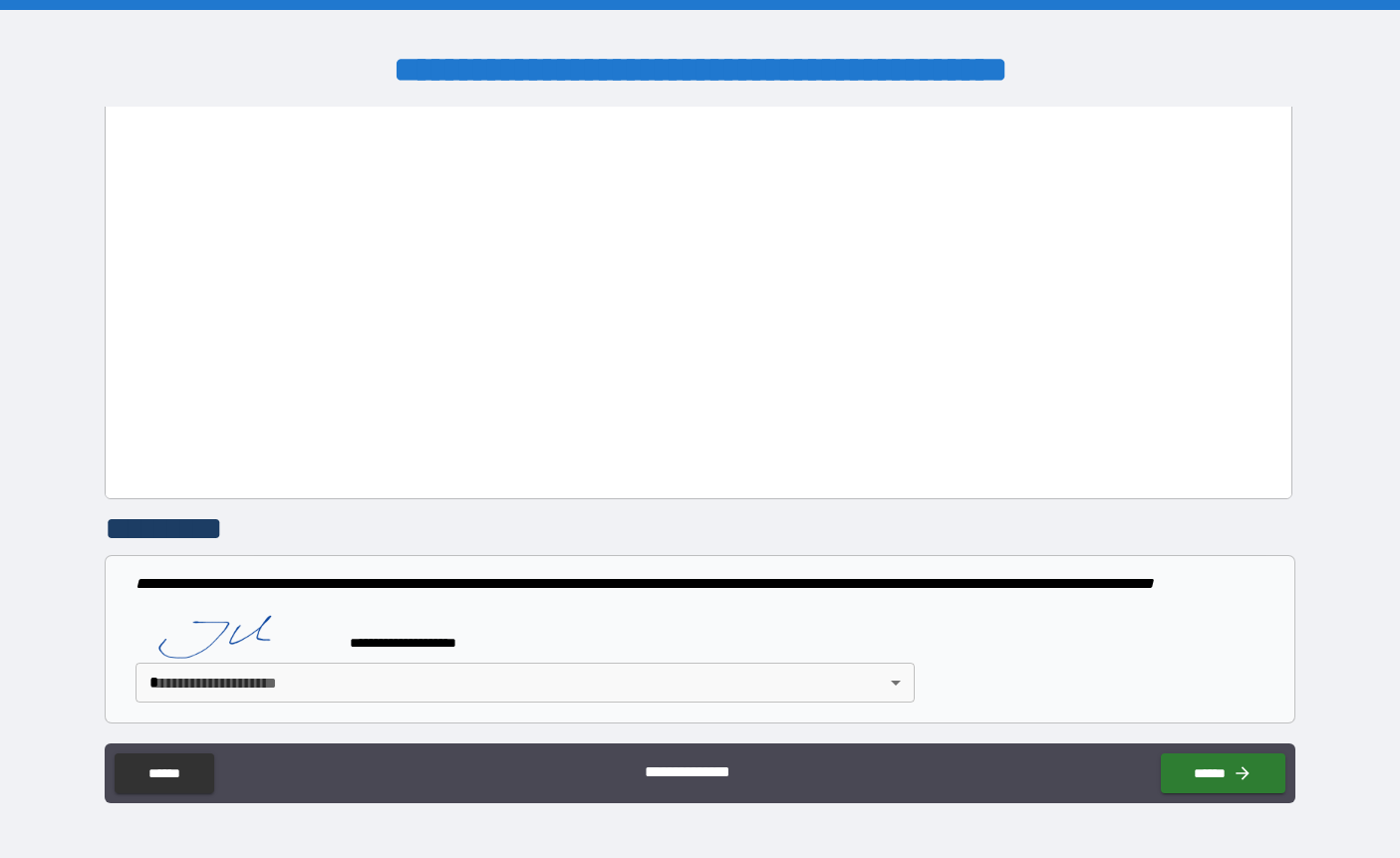 scroll, scrollTop: 1201, scrollLeft: 0, axis: vertical 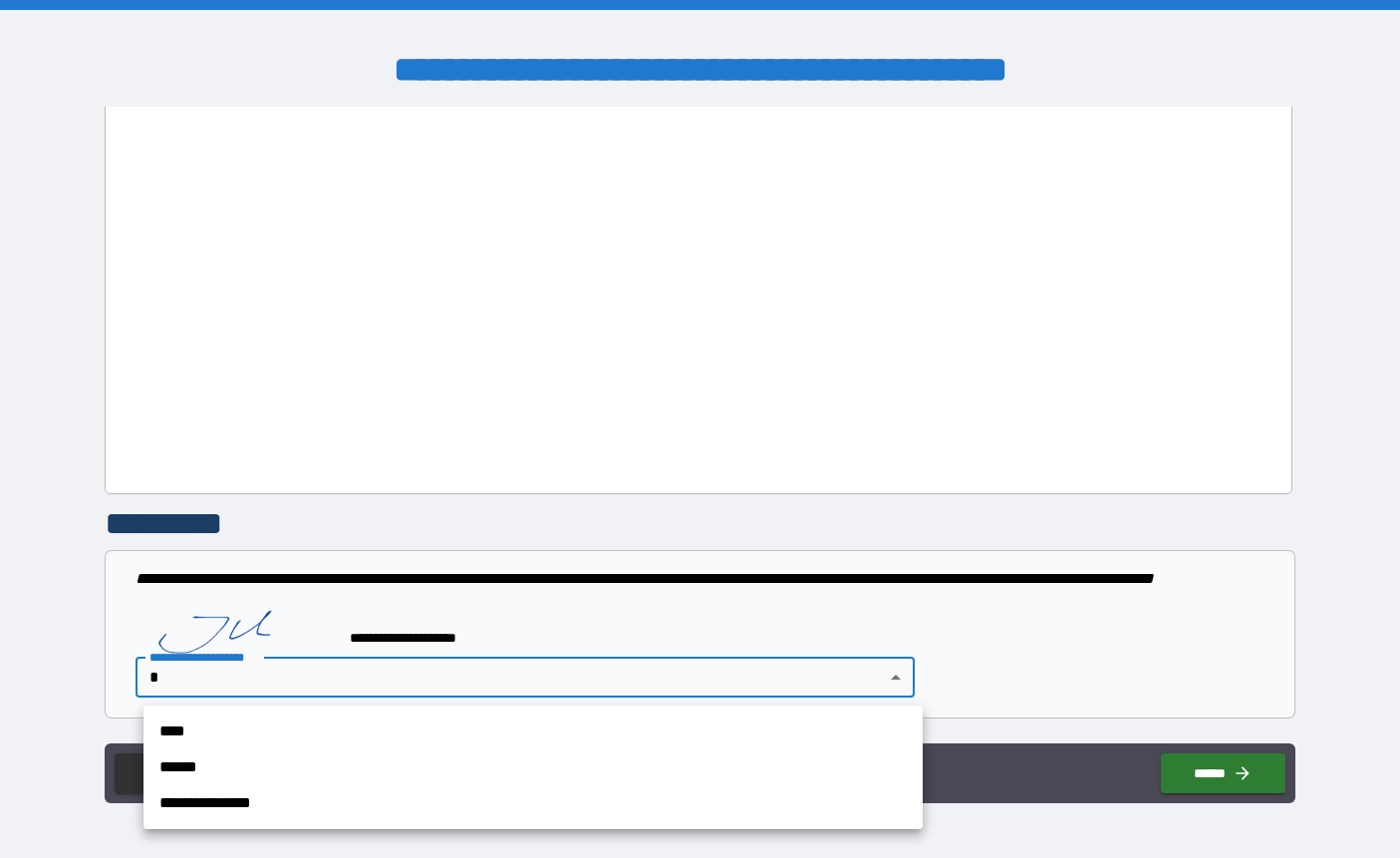 click on "**********" at bounding box center [700, 429] 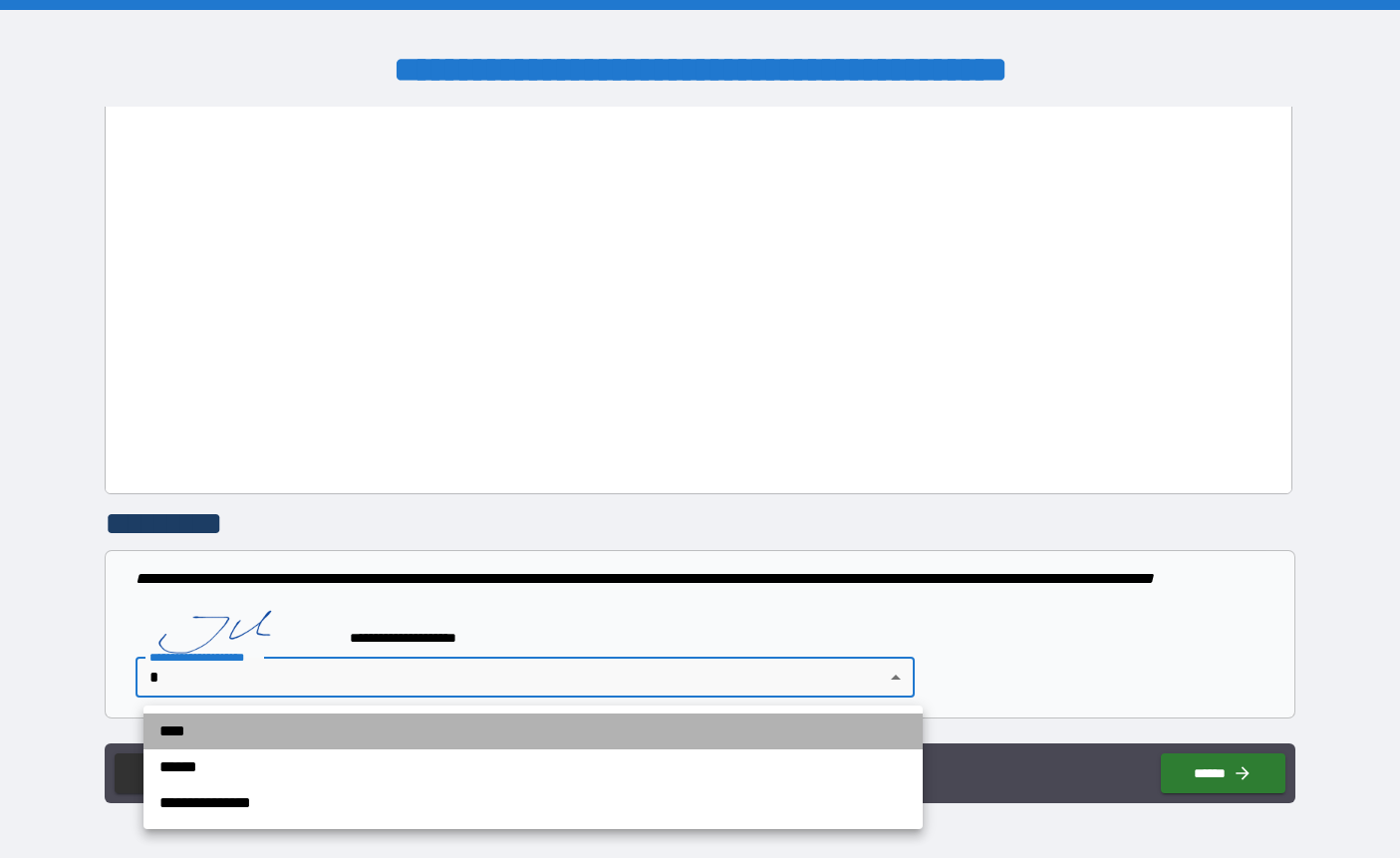 click on "****" at bounding box center (533, 731) 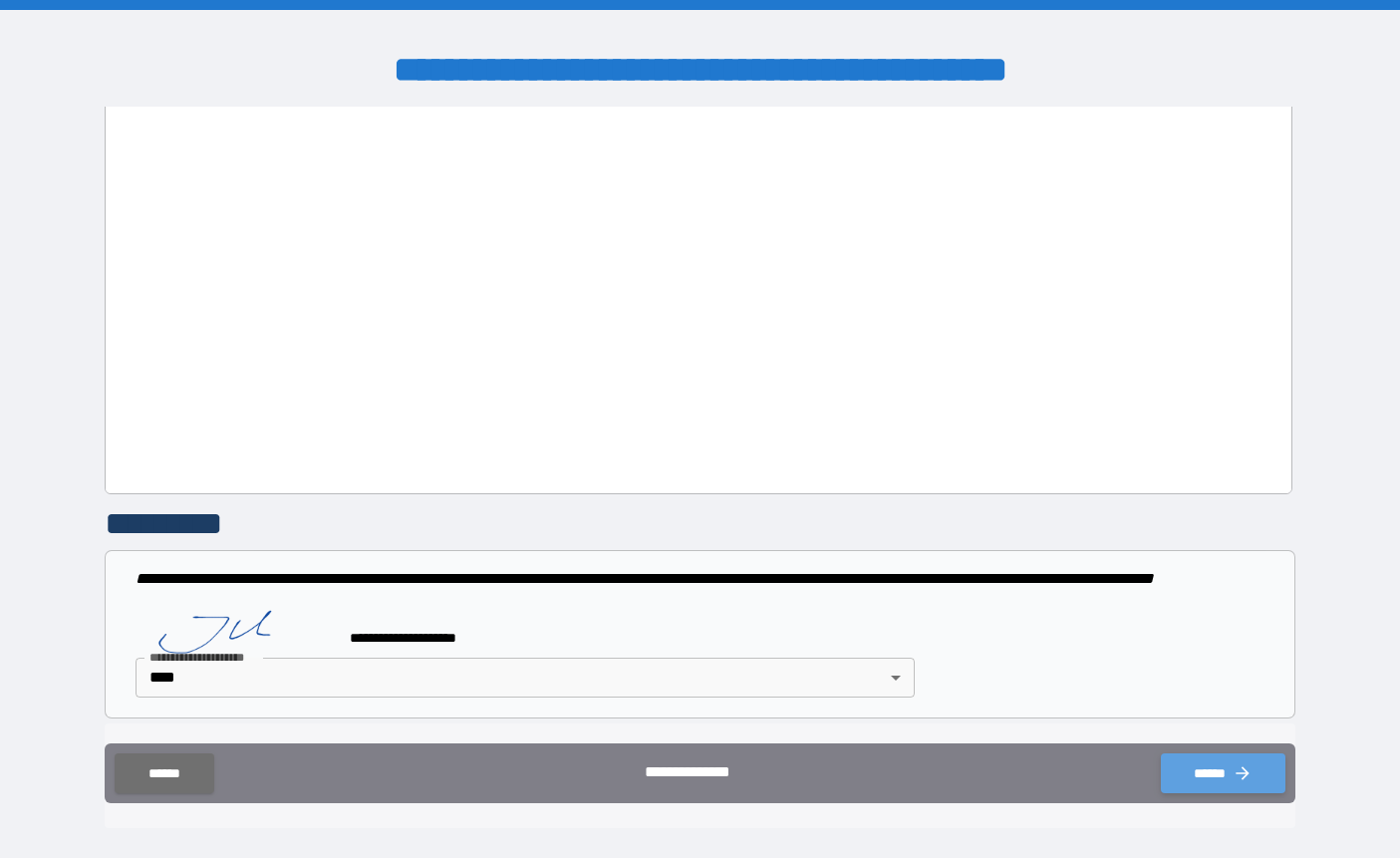 click on "******" at bounding box center [1223, 773] 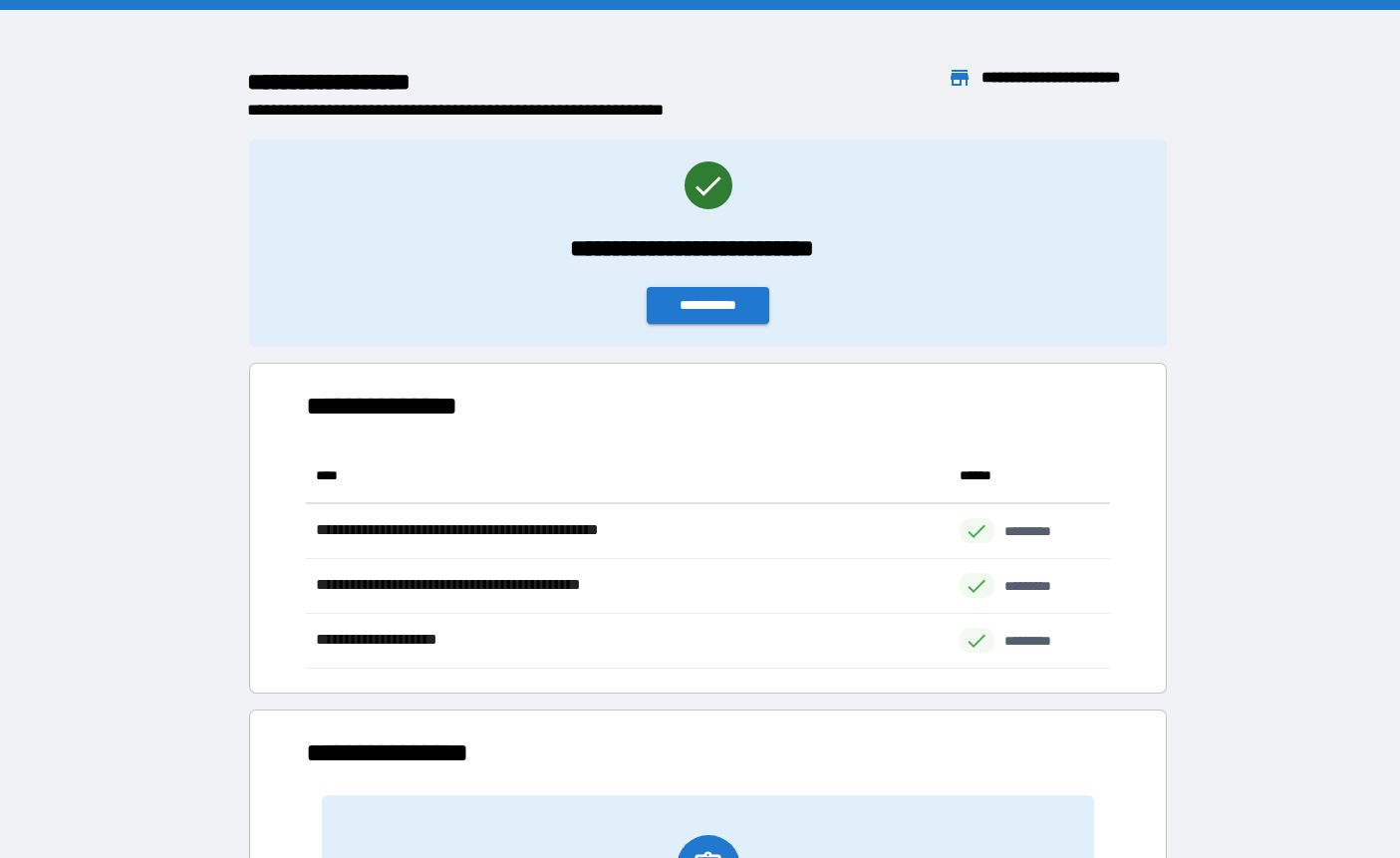 scroll, scrollTop: 1, scrollLeft: 1, axis: both 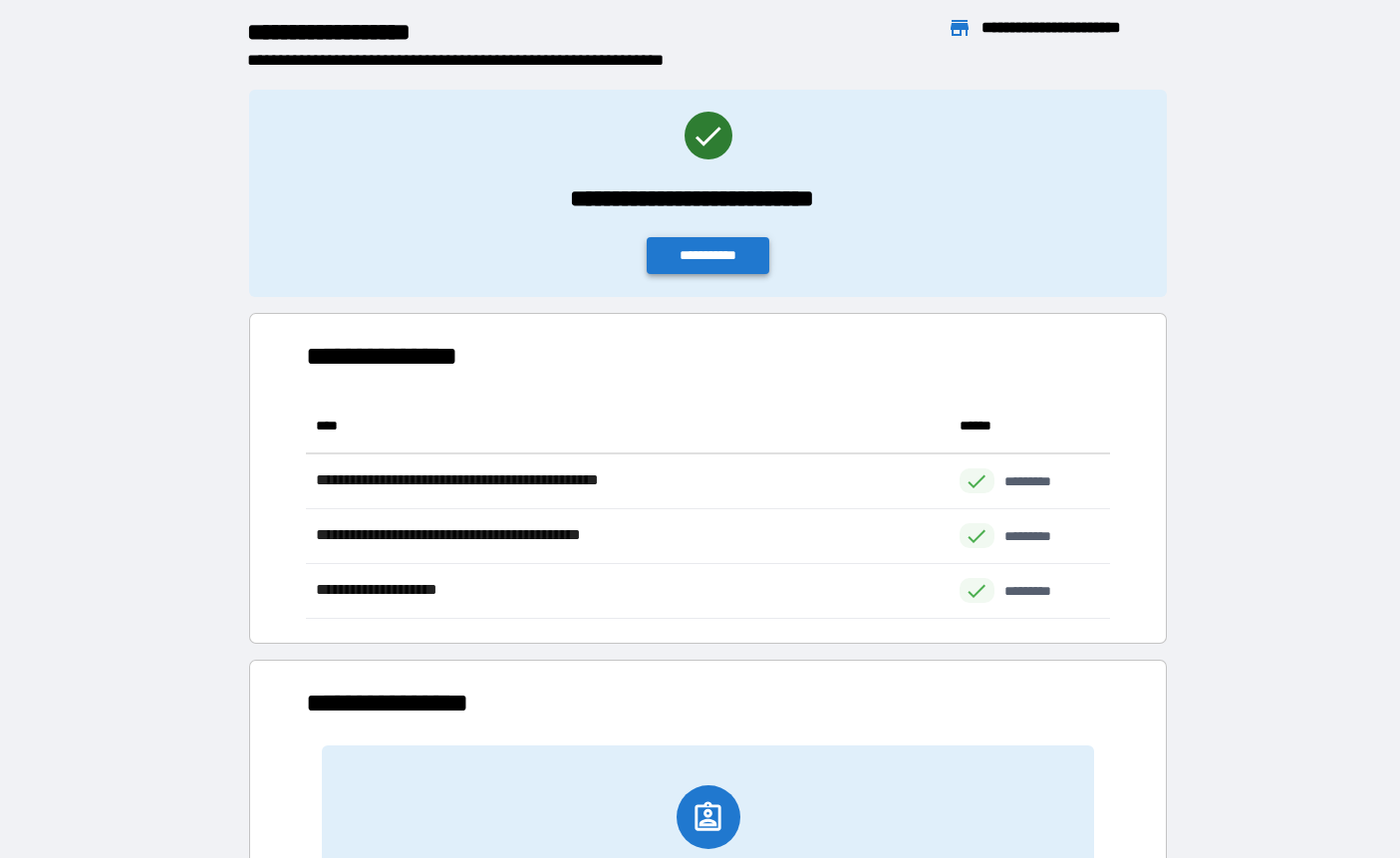 click on "**********" at bounding box center [708, 255] 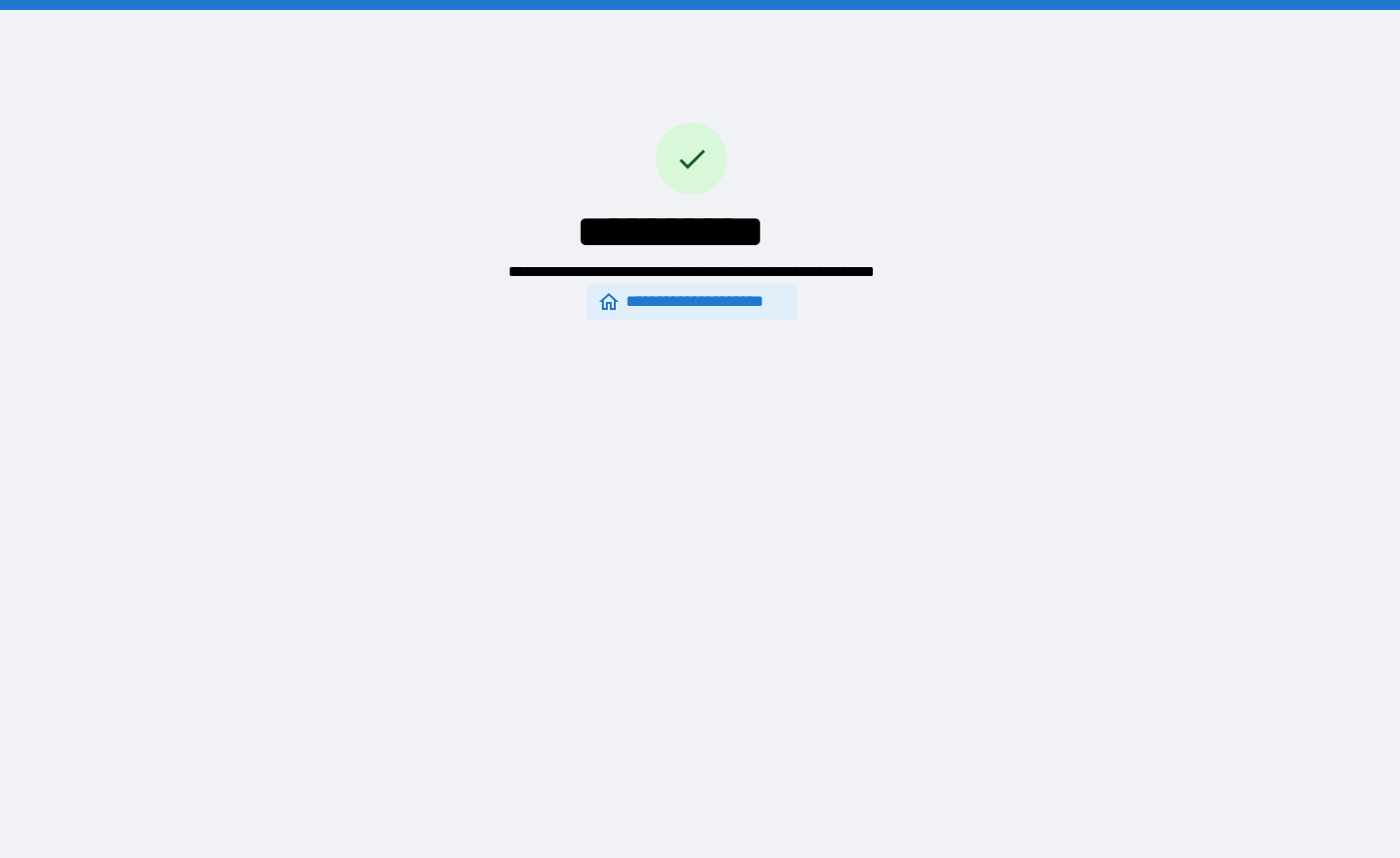 scroll, scrollTop: 0, scrollLeft: 0, axis: both 